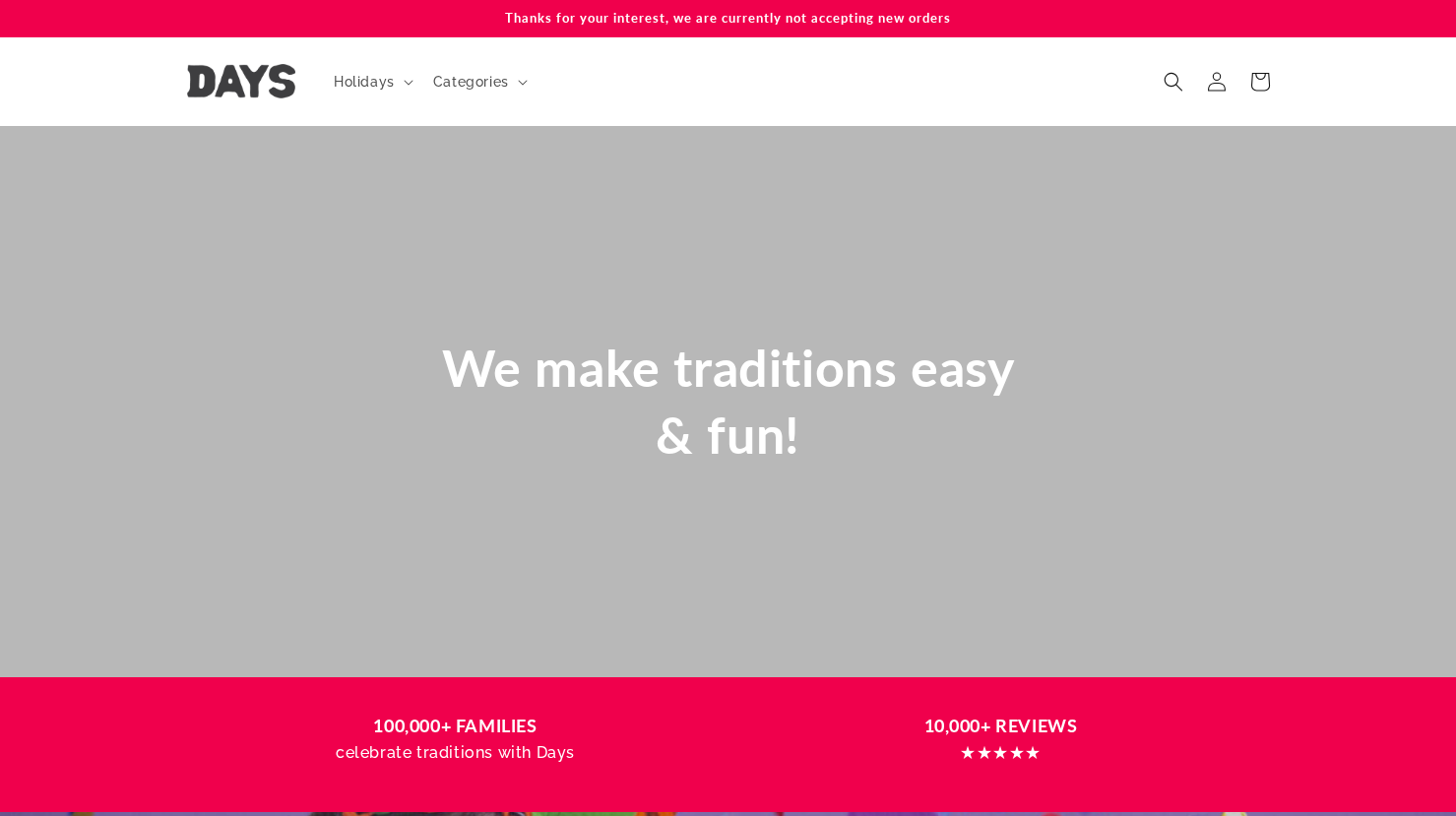 scroll, scrollTop: 0, scrollLeft: 0, axis: both 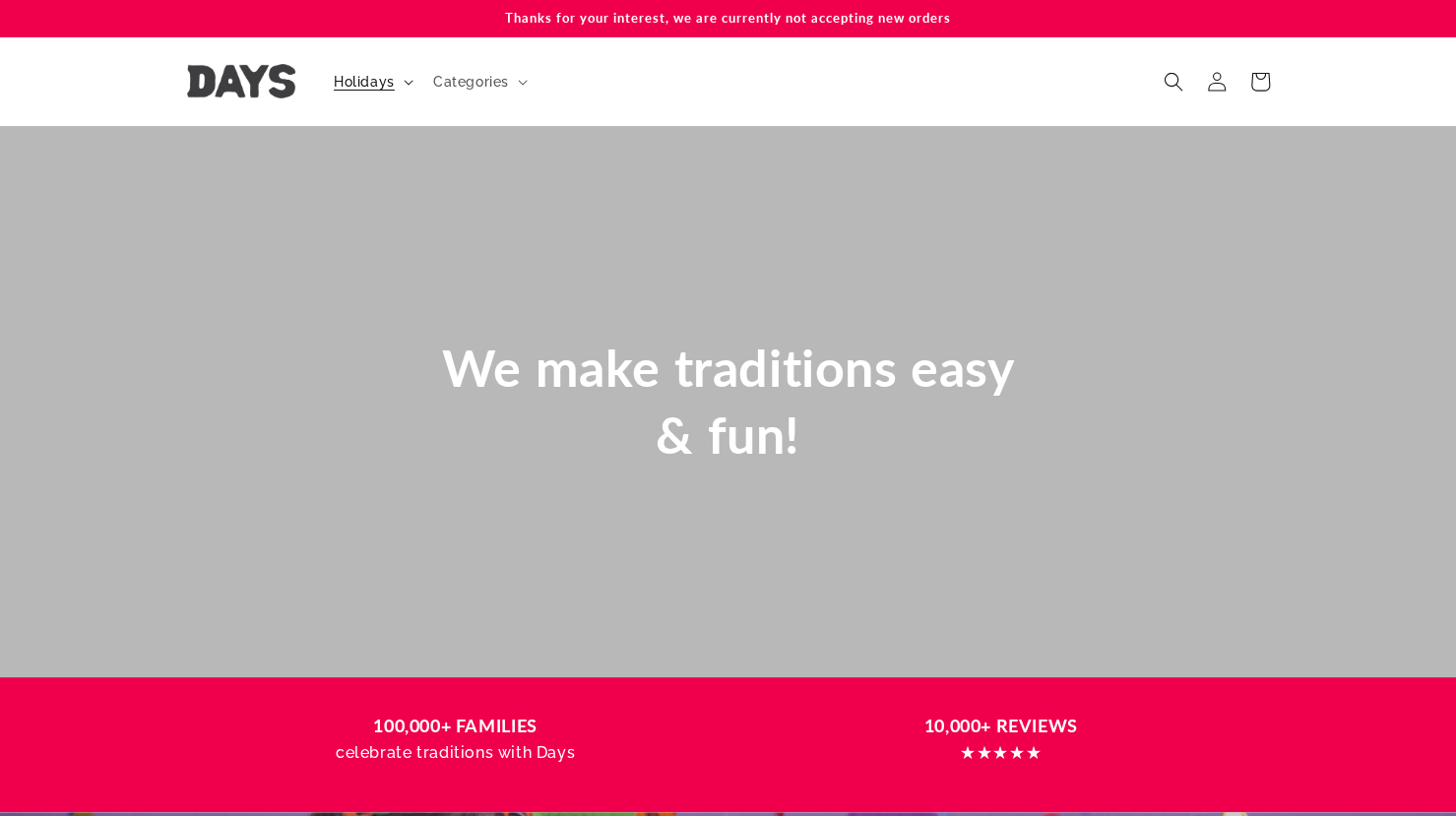 click on "Holidays" at bounding box center (371, 82) 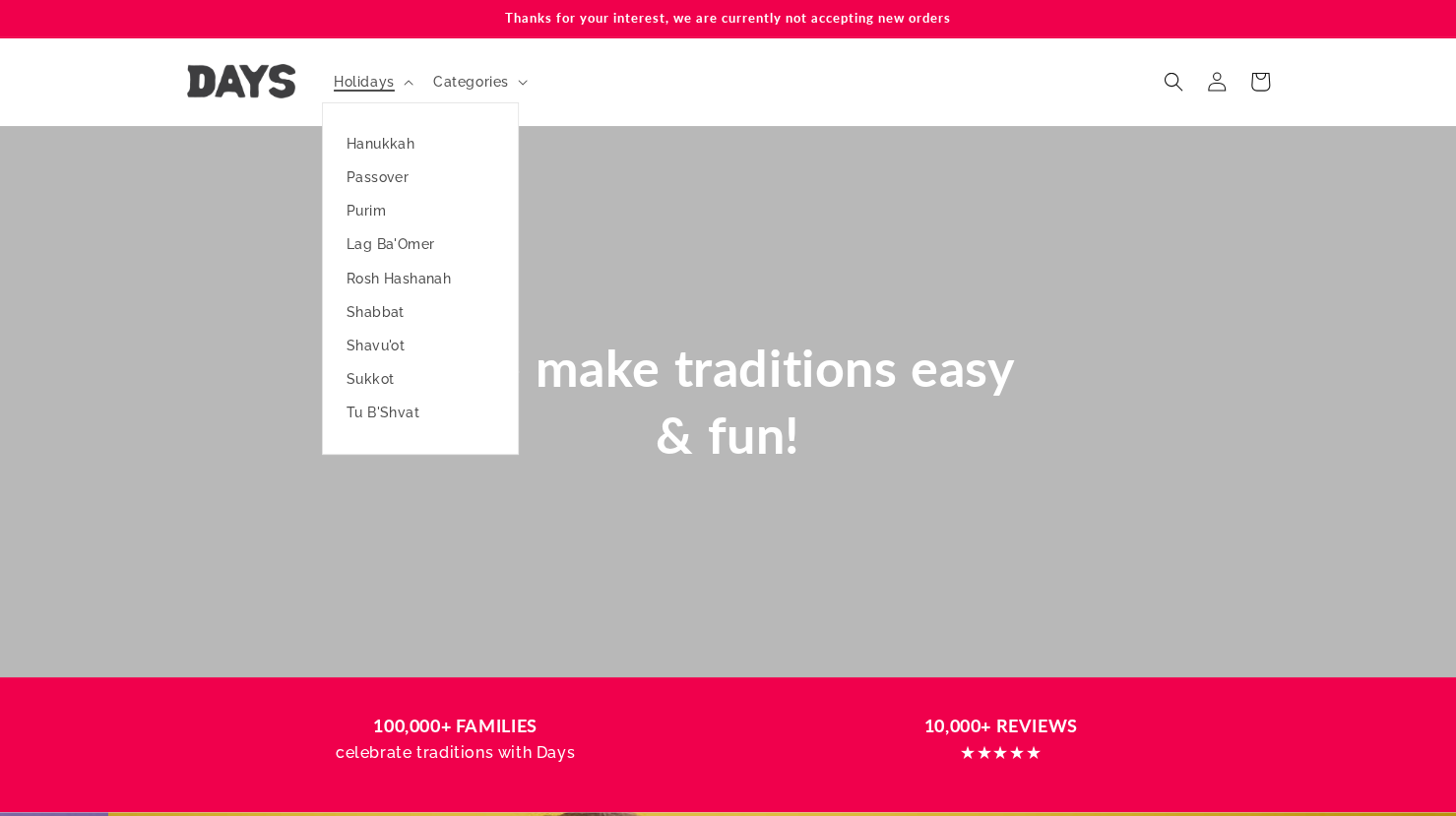 scroll, scrollTop: 0, scrollLeft: 1455, axis: horizontal 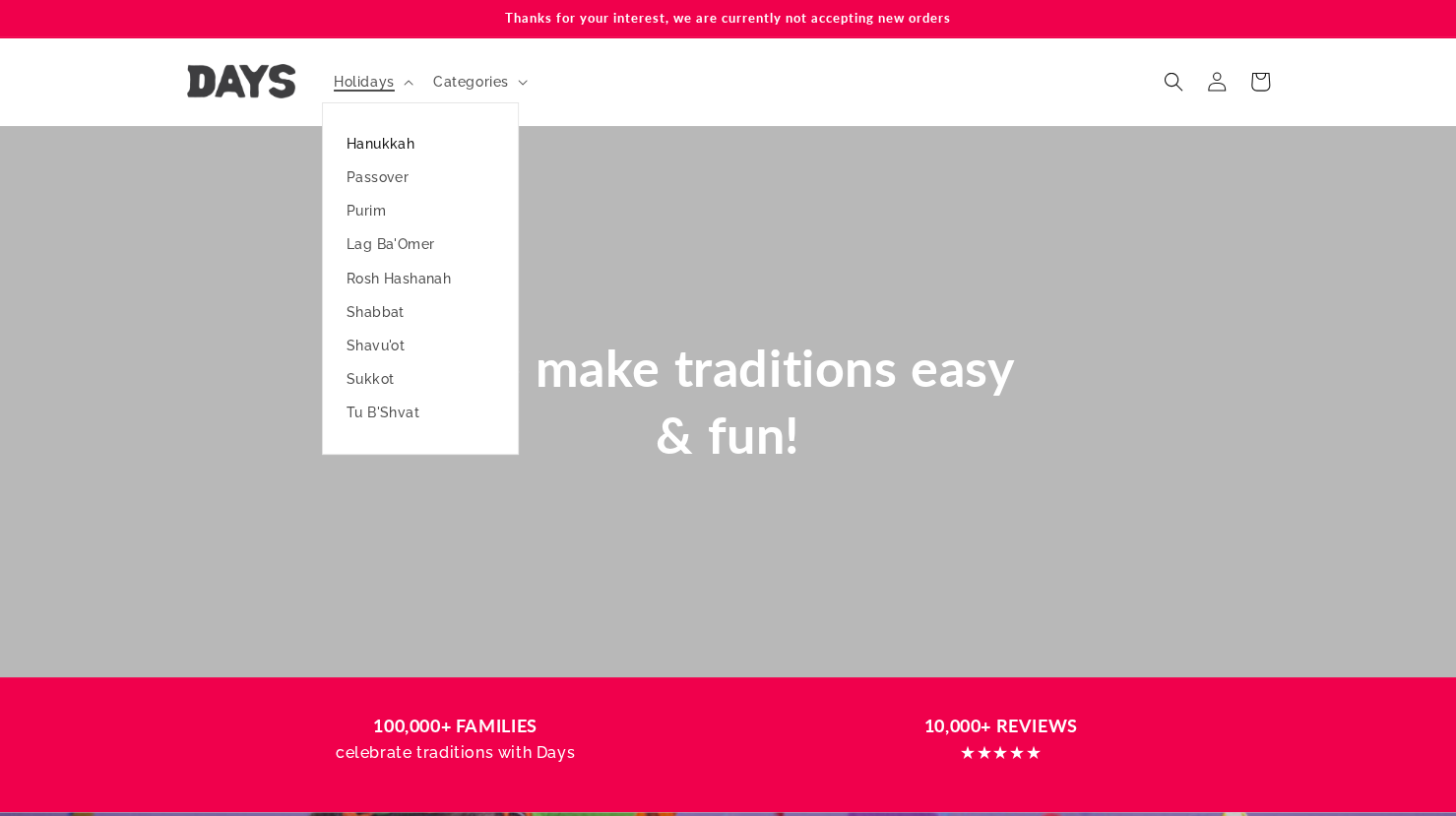 click on "Hanukkah" at bounding box center (420, 144) 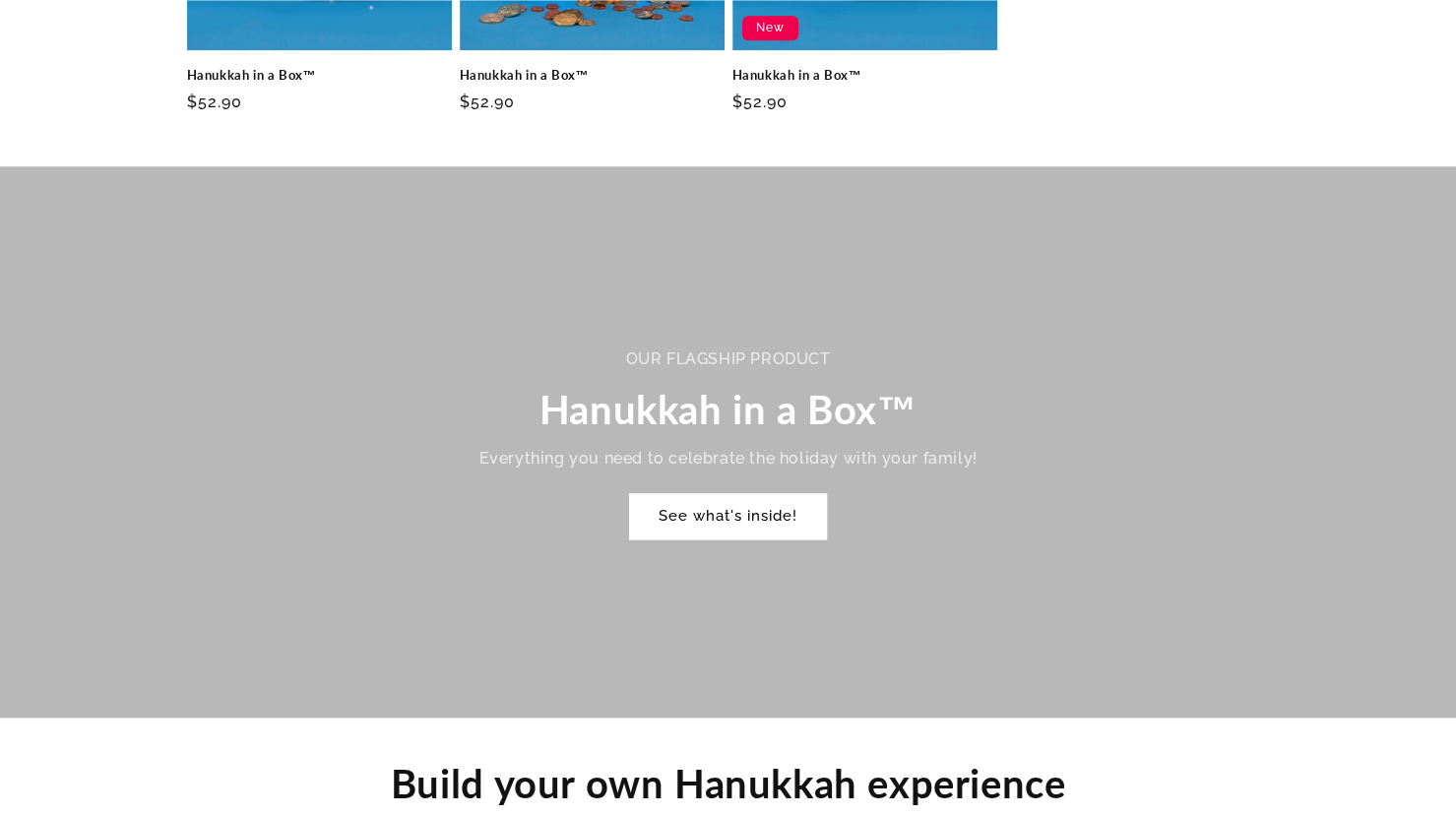 scroll, scrollTop: 1100, scrollLeft: 0, axis: vertical 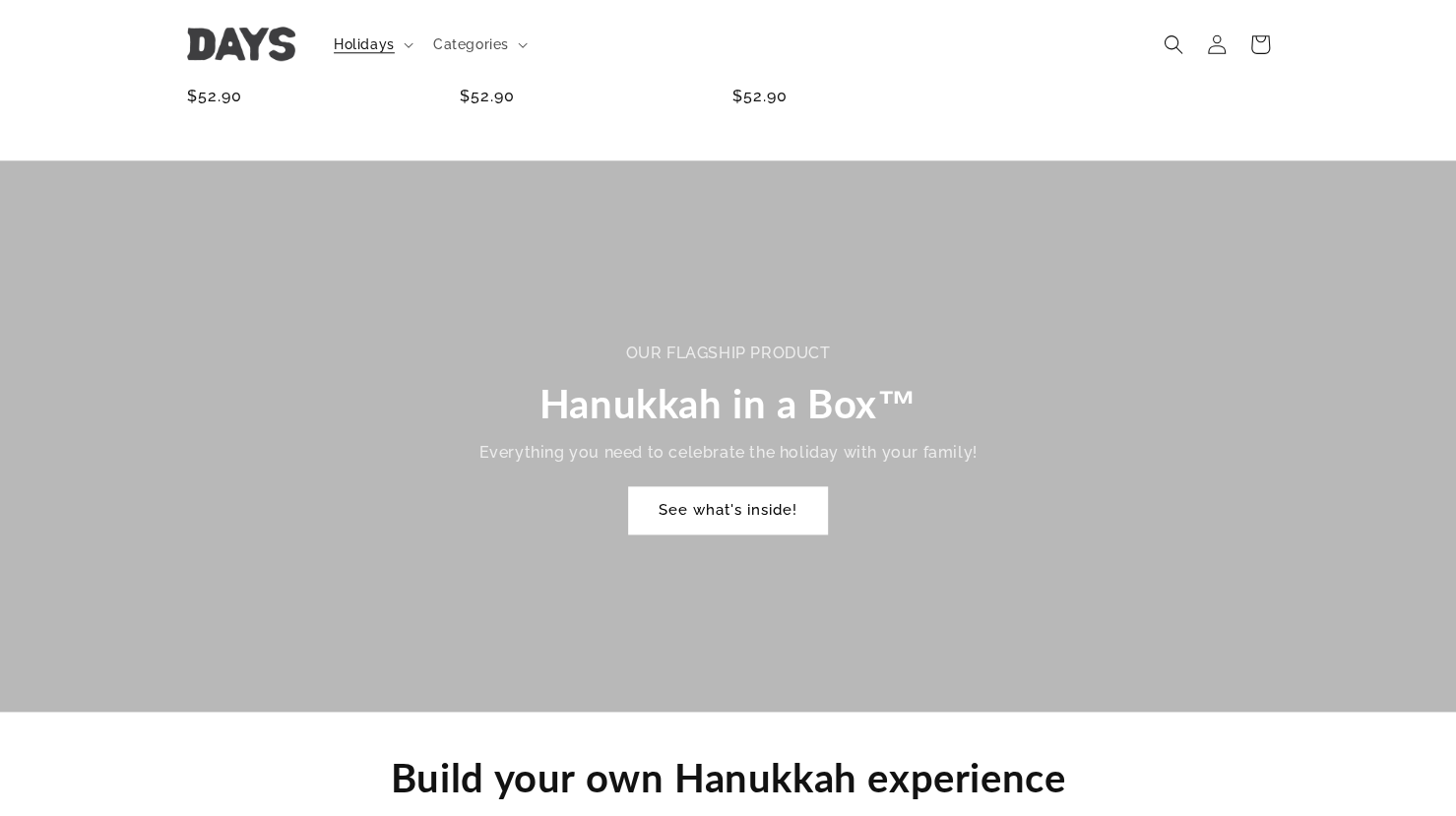 click on "See what's inside!" at bounding box center [728, 510] 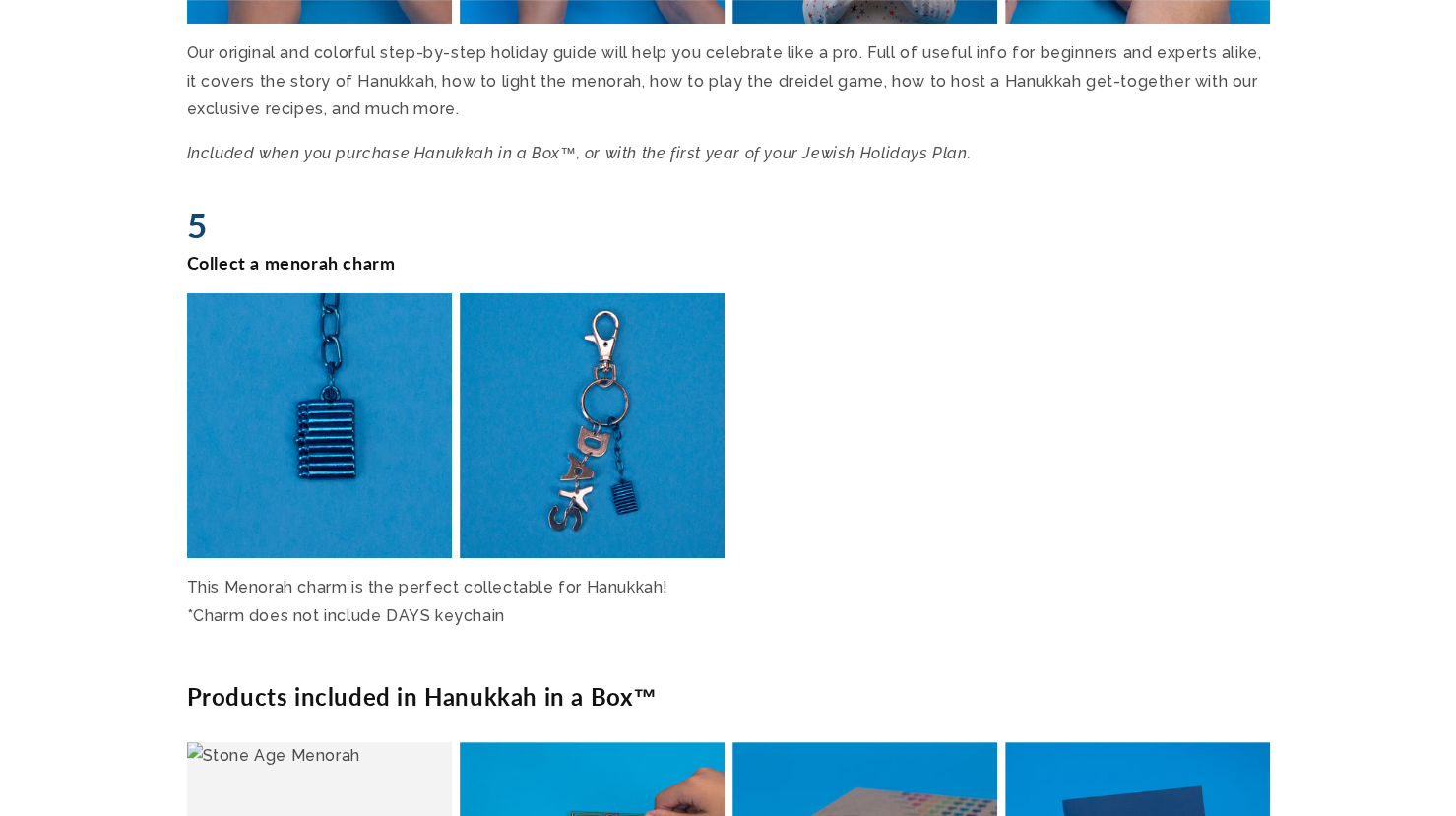 scroll, scrollTop: 4200, scrollLeft: 0, axis: vertical 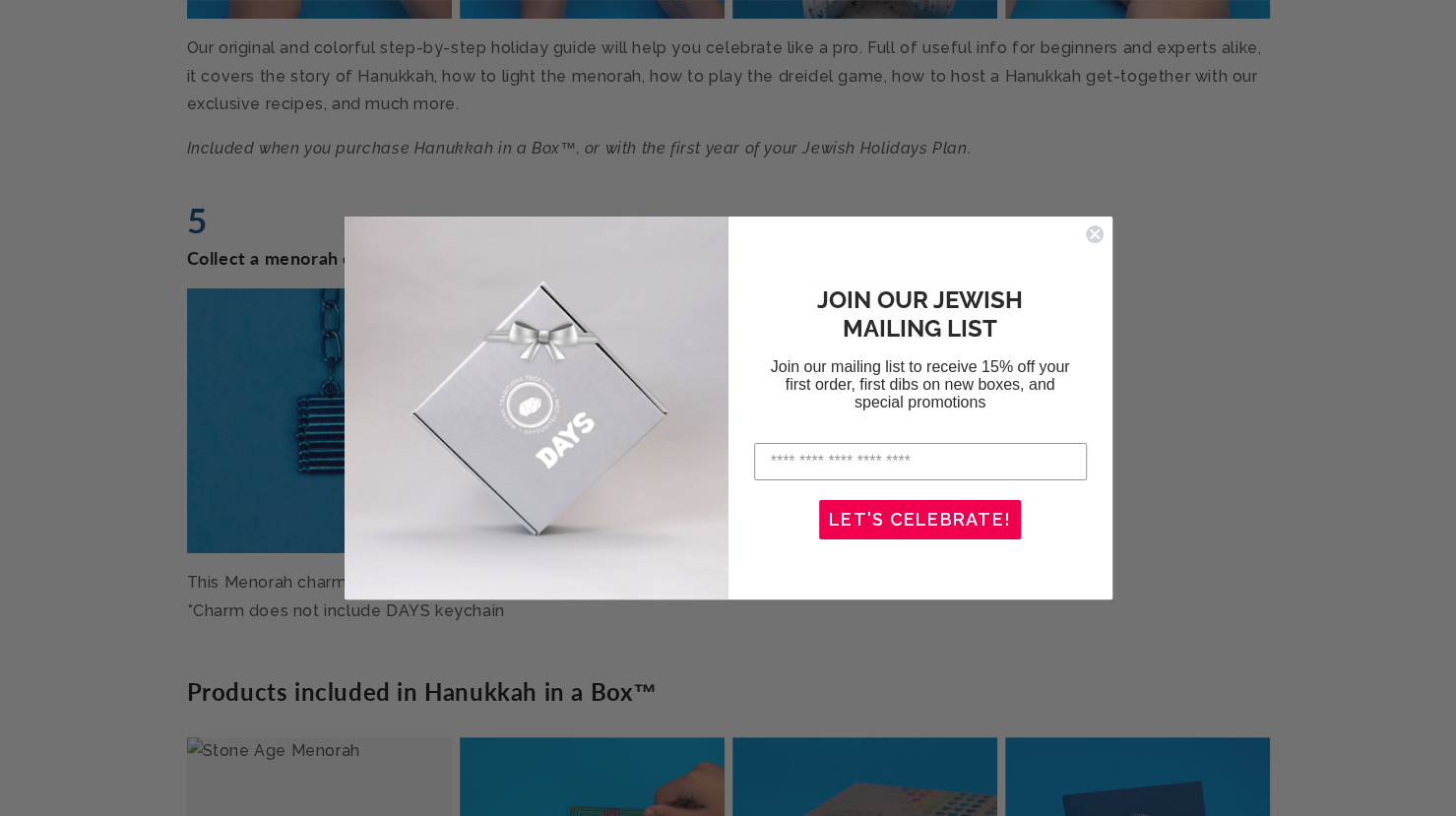 click on "JOIN OUR JEWISH MAILING LIST Join our mailing list to receive 15% off your first order, first dibs on new boxes, and special promotions LET'S CELEBRATE!" at bounding box center (911, 408) 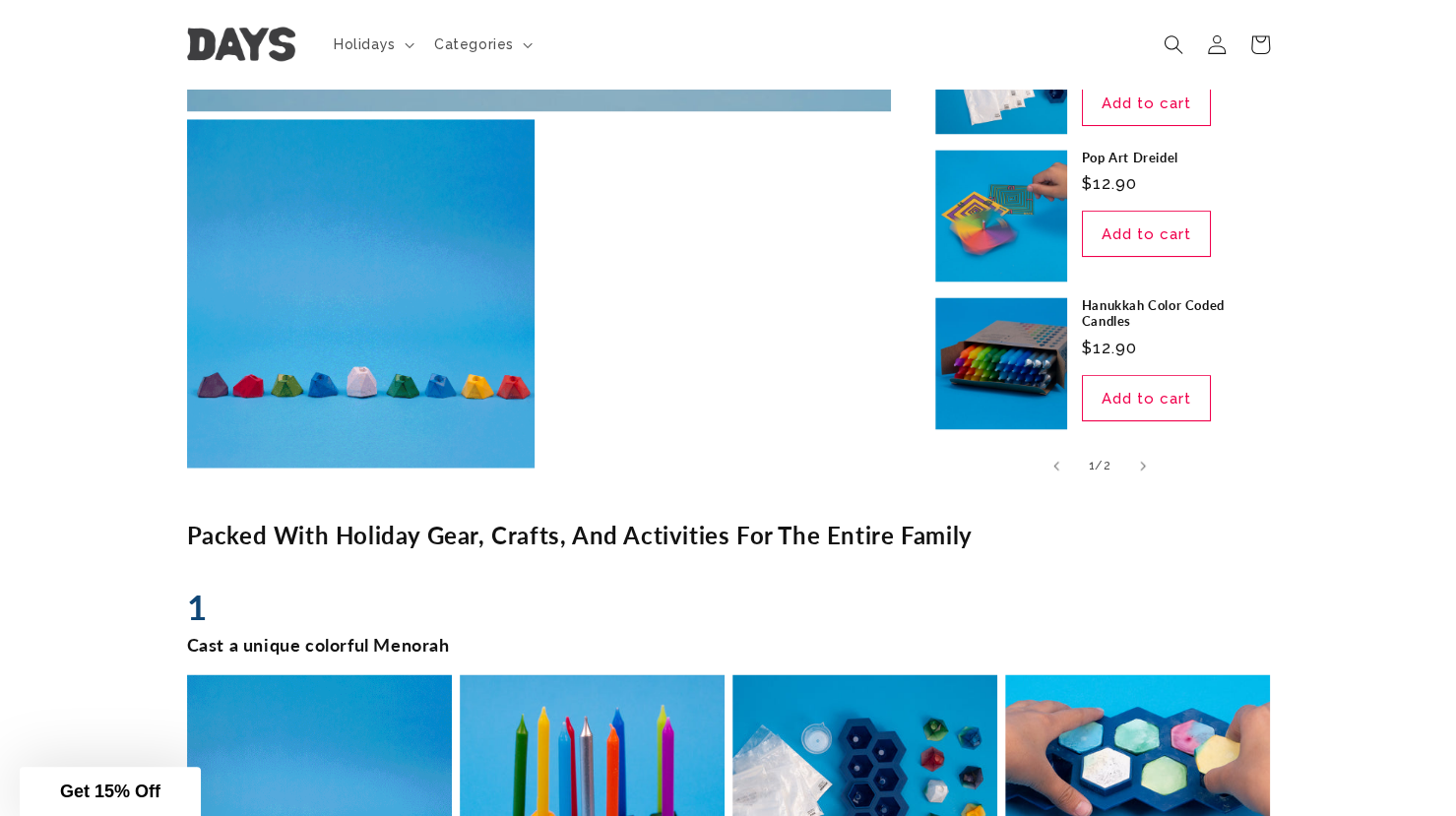 scroll, scrollTop: 1130, scrollLeft: 0, axis: vertical 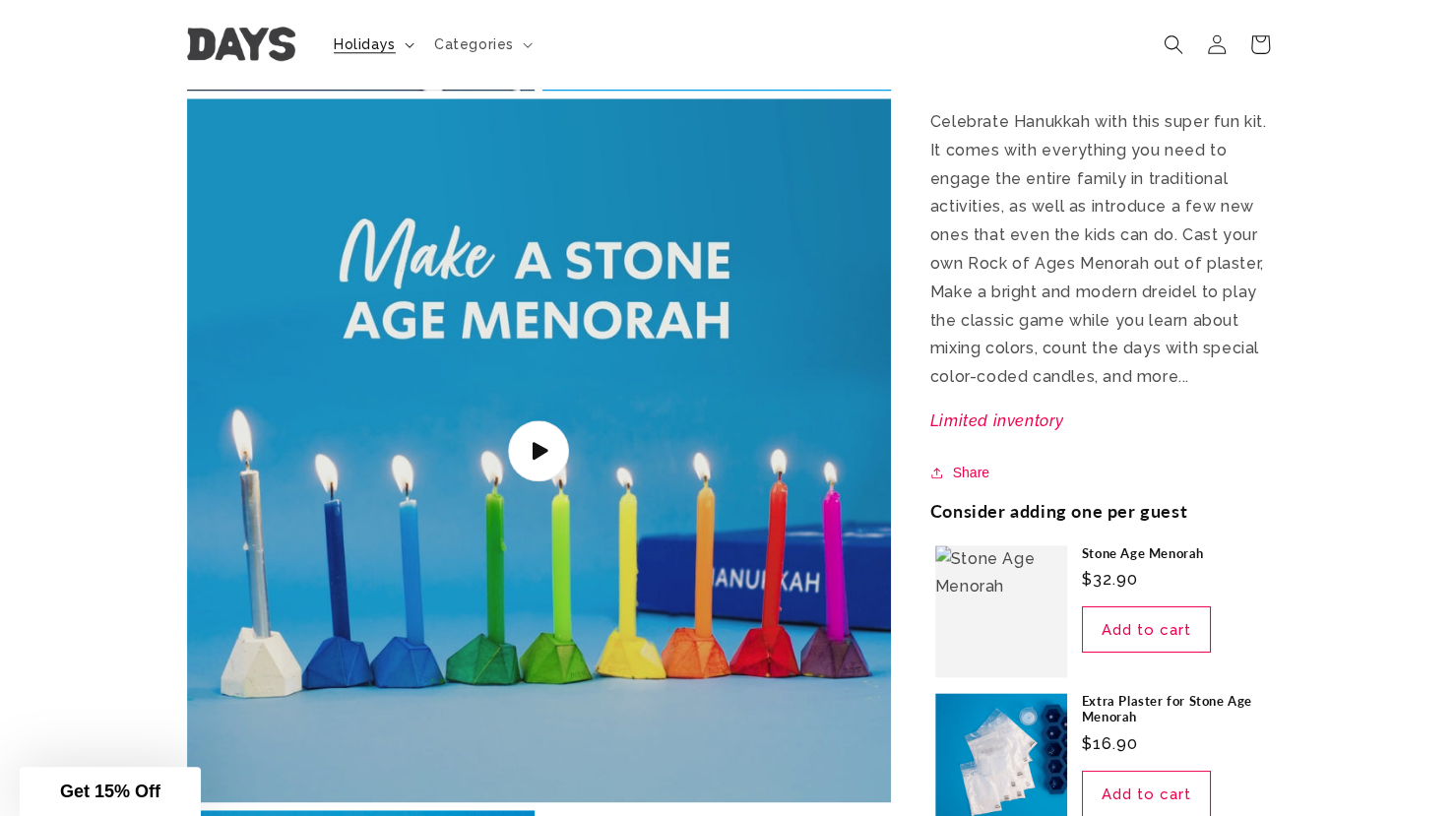 click on "Holidays" at bounding box center [364, 44] 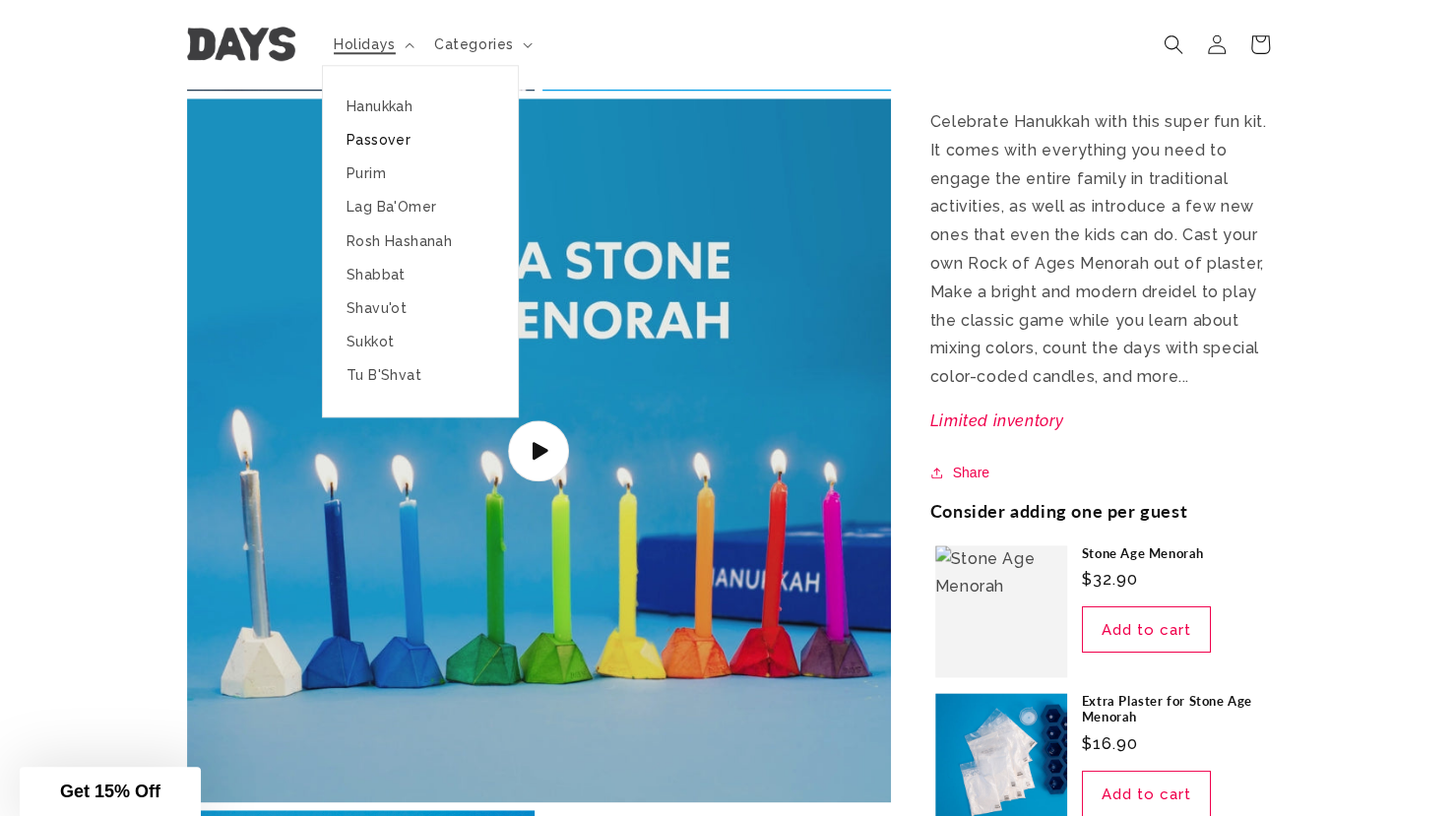 click on "Passover" at bounding box center [420, 140] 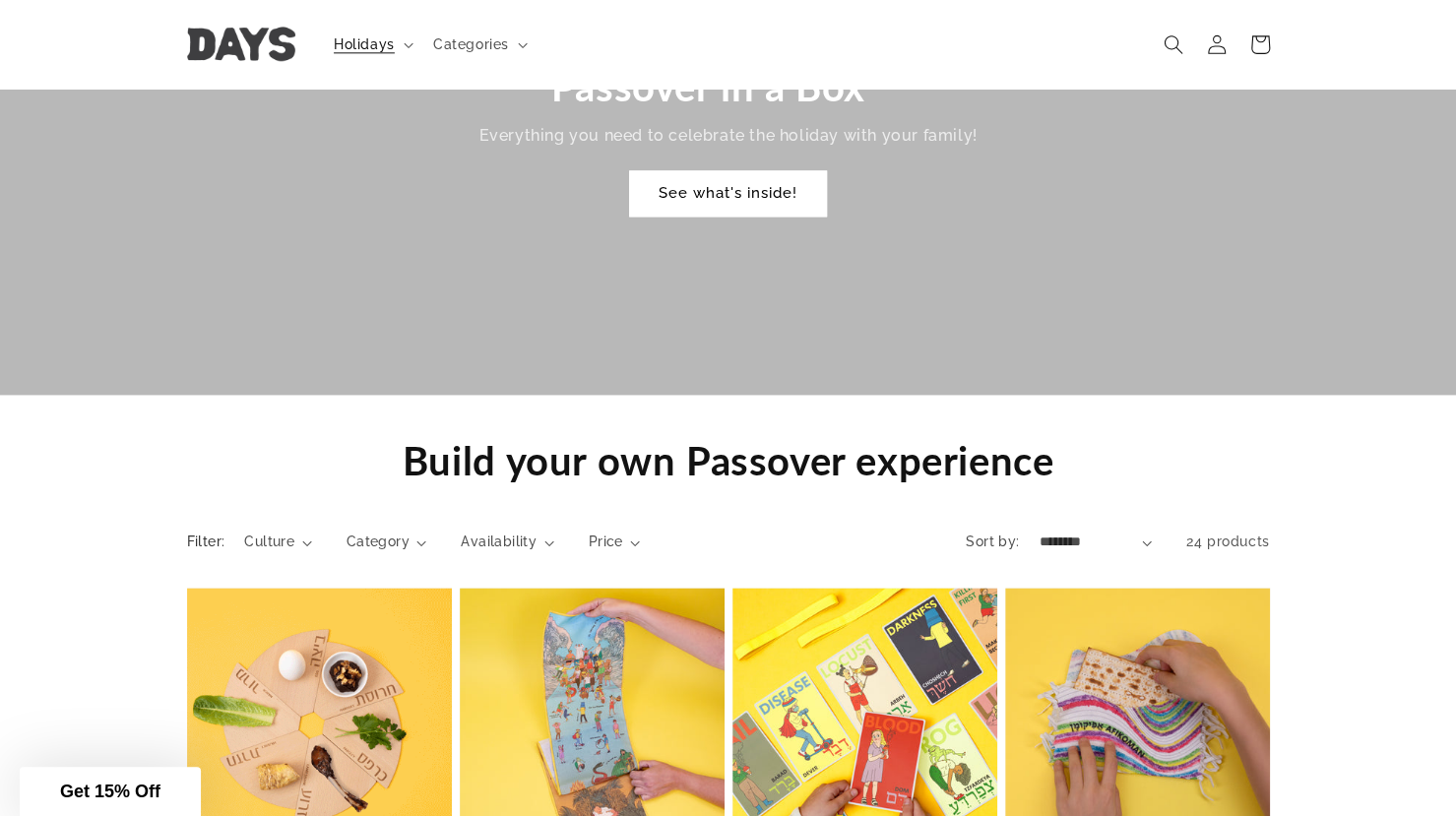 scroll, scrollTop: 1416, scrollLeft: 0, axis: vertical 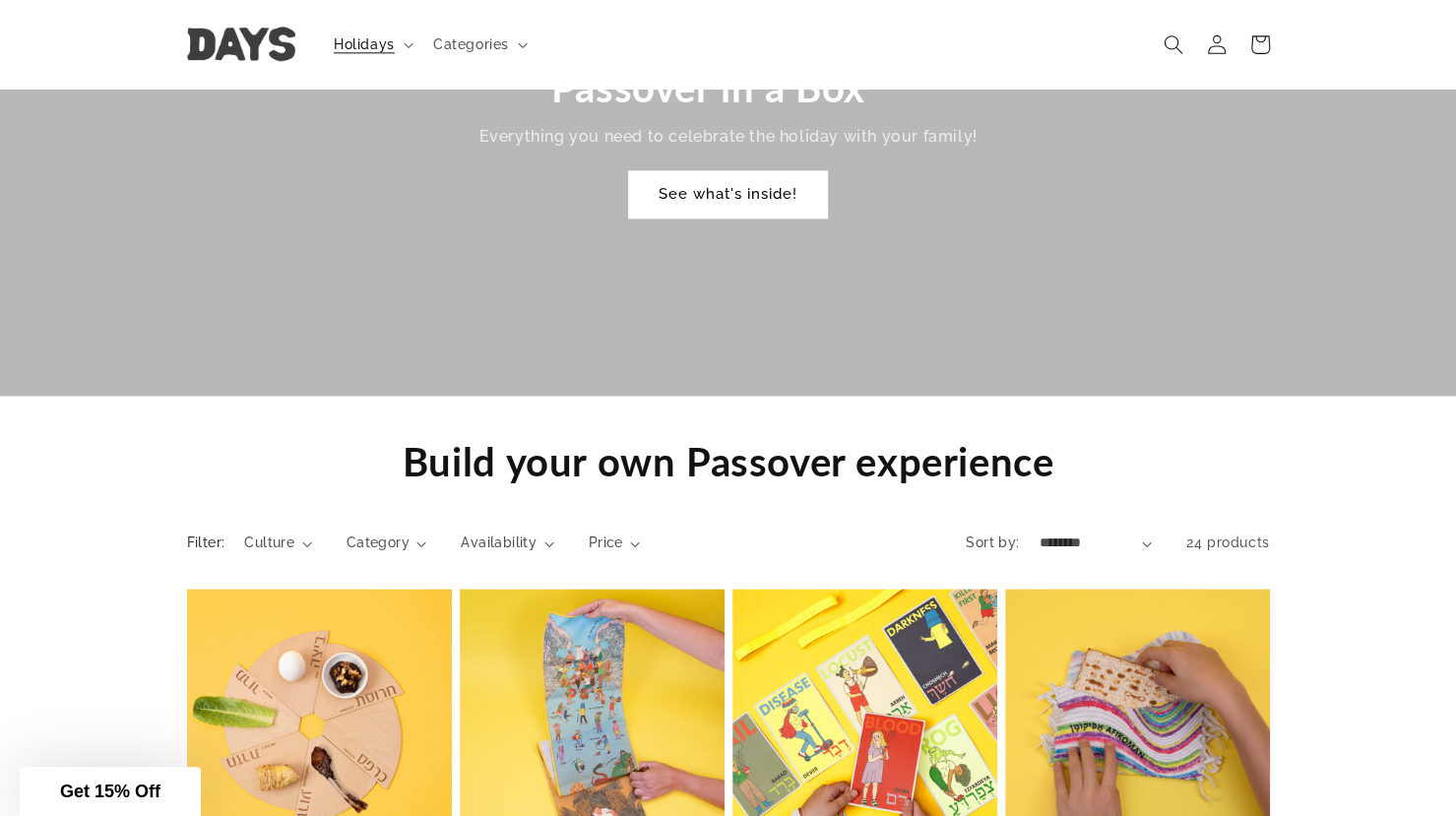 click on "See what's inside!" at bounding box center [728, 194] 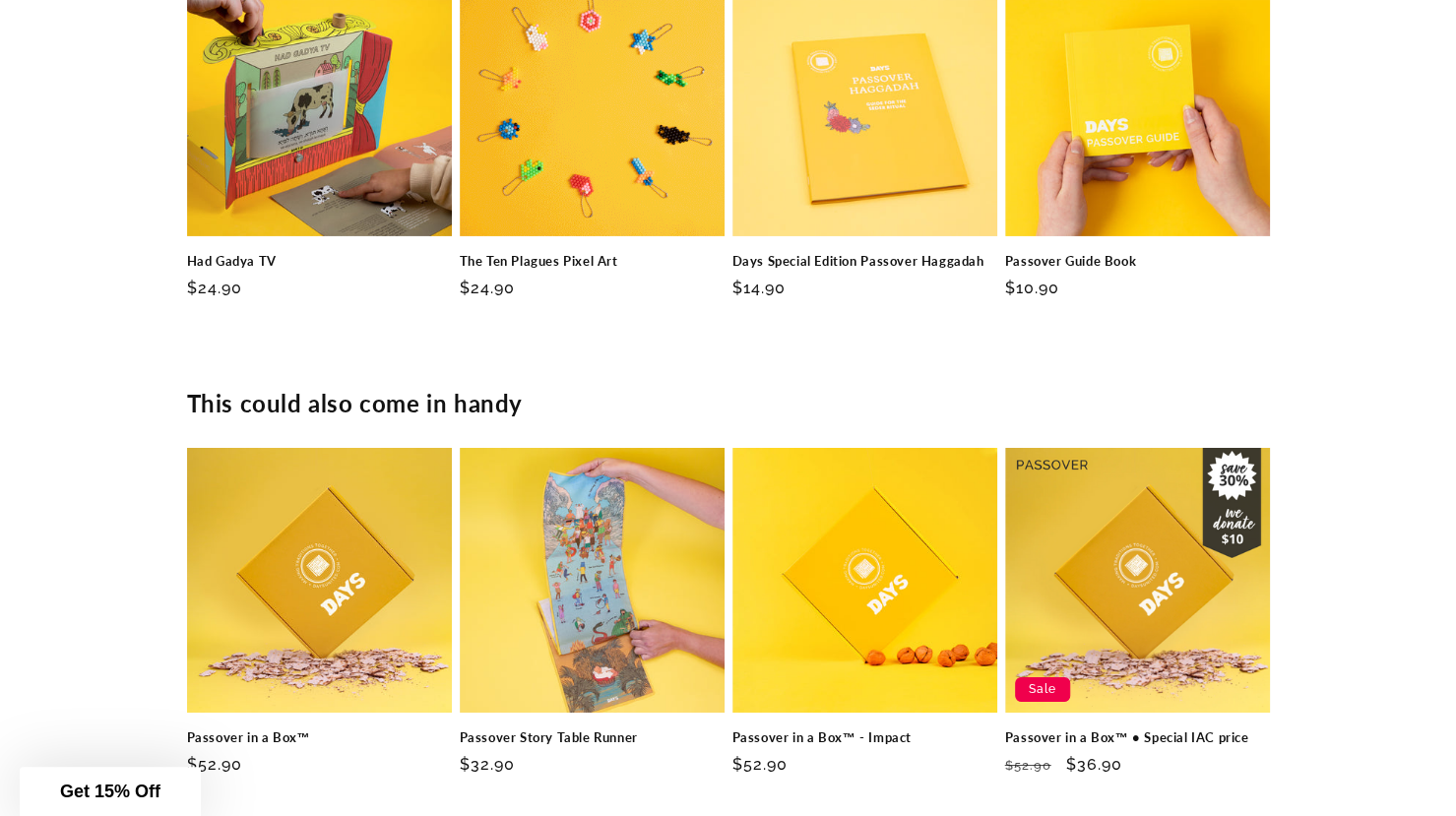 scroll, scrollTop: 3692, scrollLeft: 0, axis: vertical 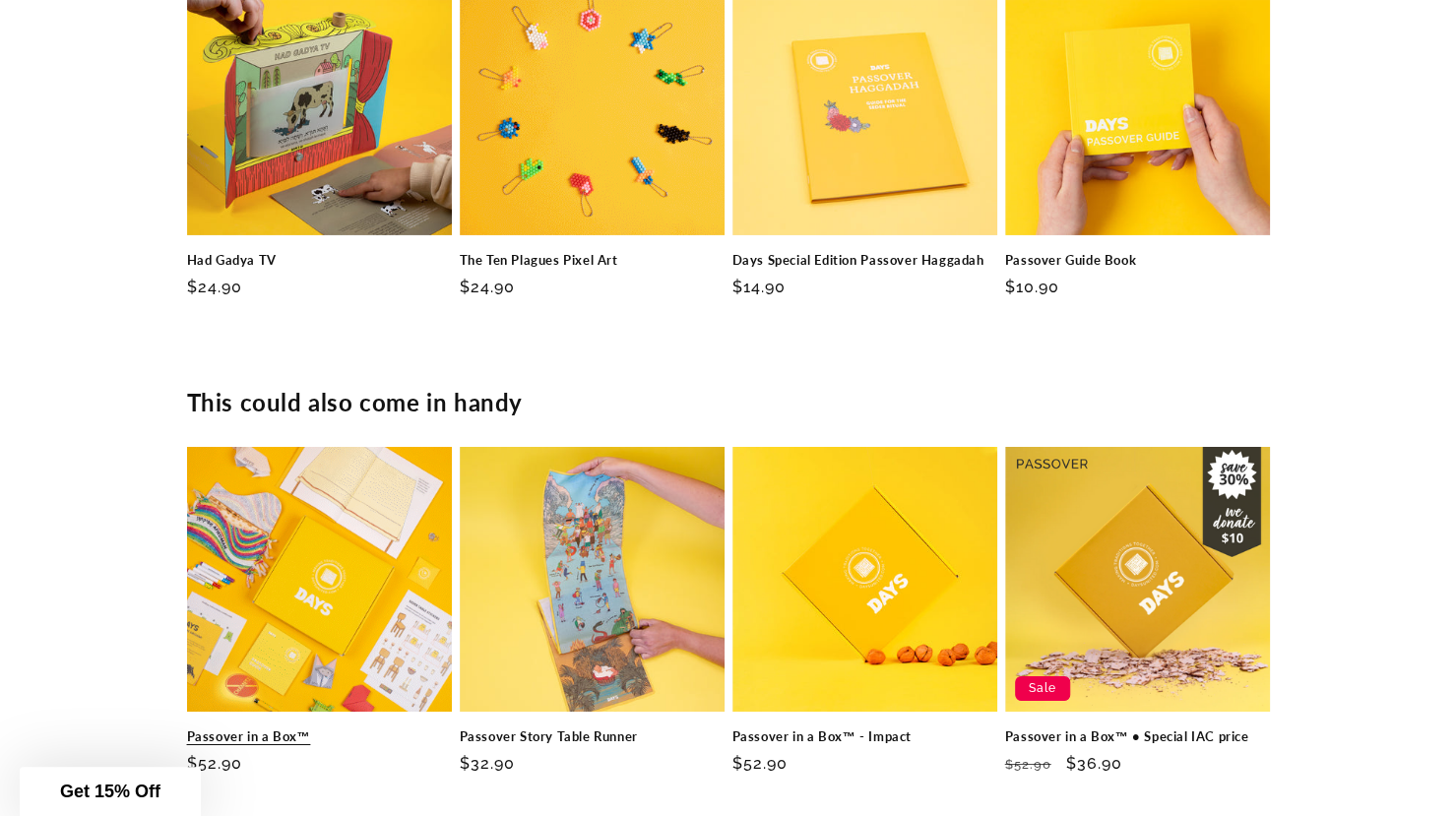 click on "Passover in a Box™" at bounding box center (319, 736) 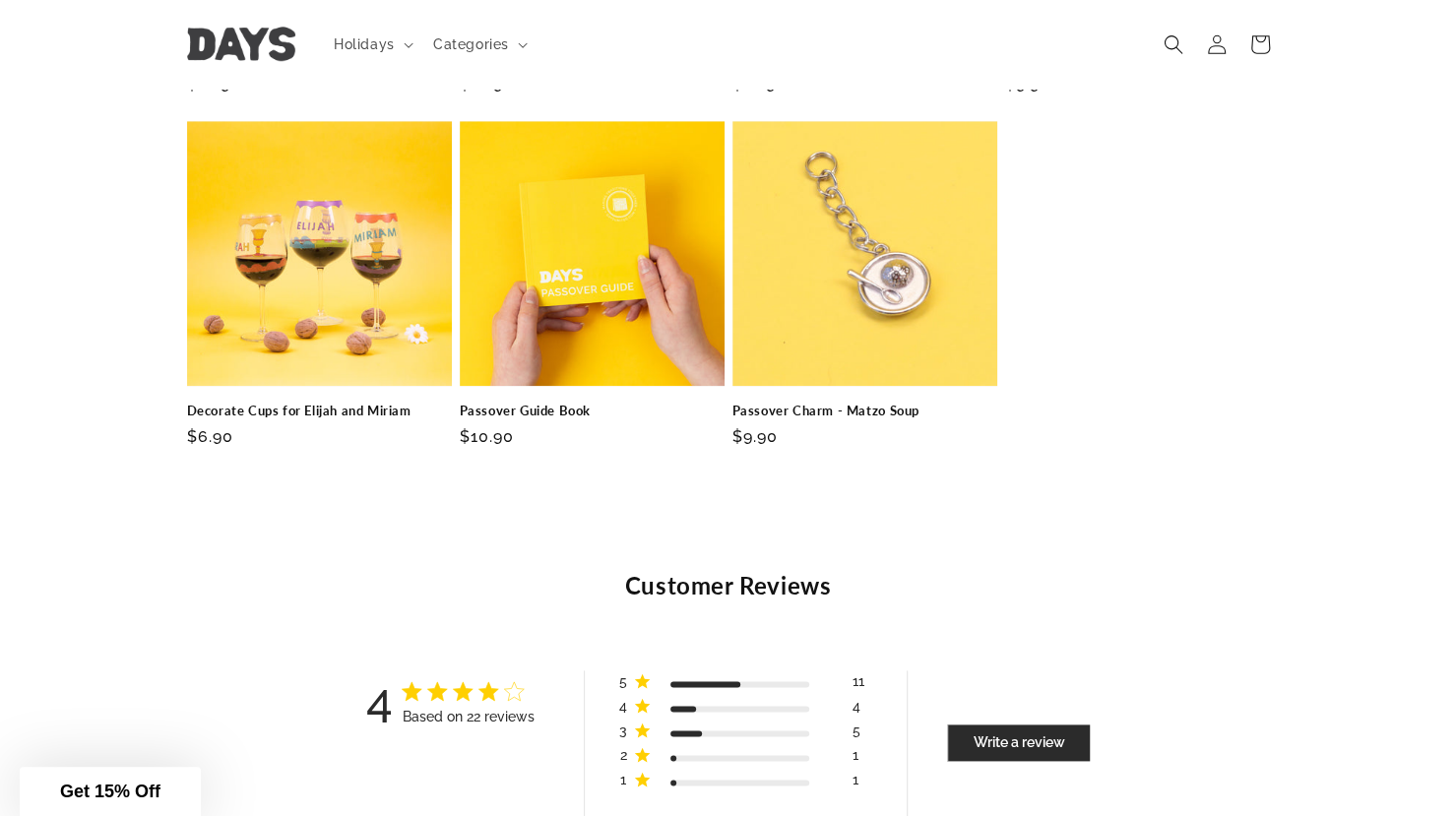 scroll, scrollTop: 5339, scrollLeft: 0, axis: vertical 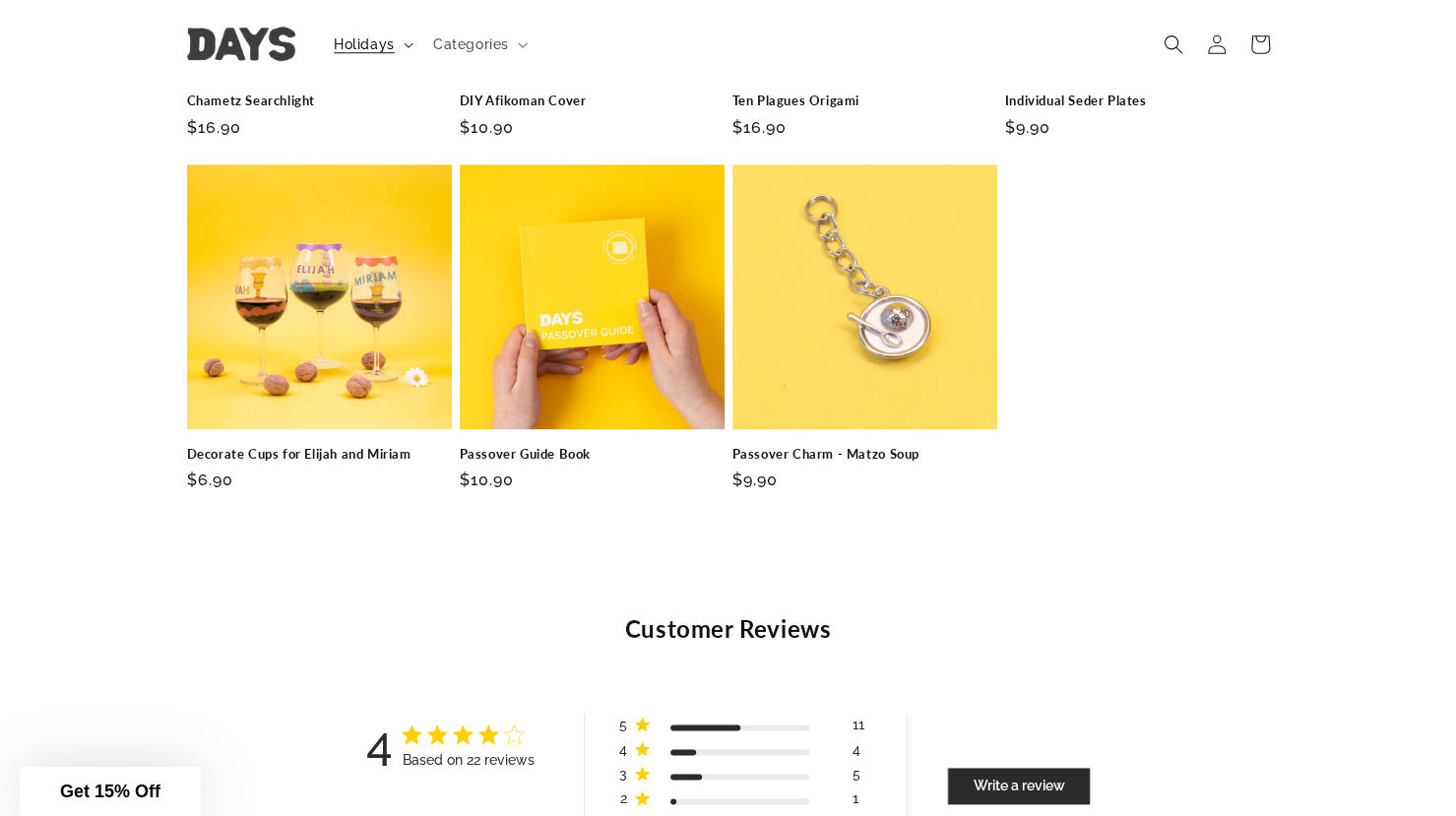 click on "Holidays" at bounding box center (364, 44) 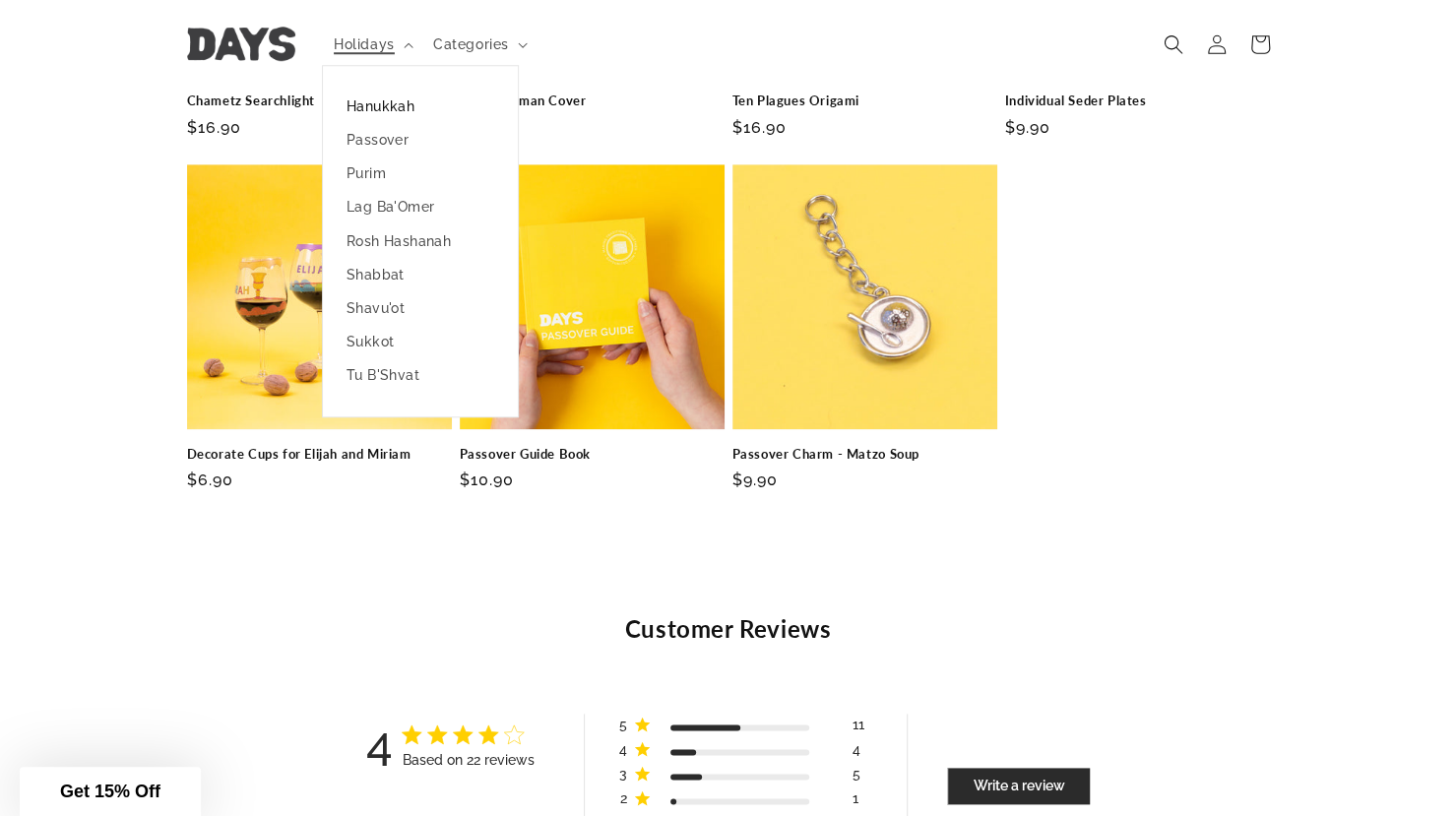 click on "Hanukkah" at bounding box center (420, 106) 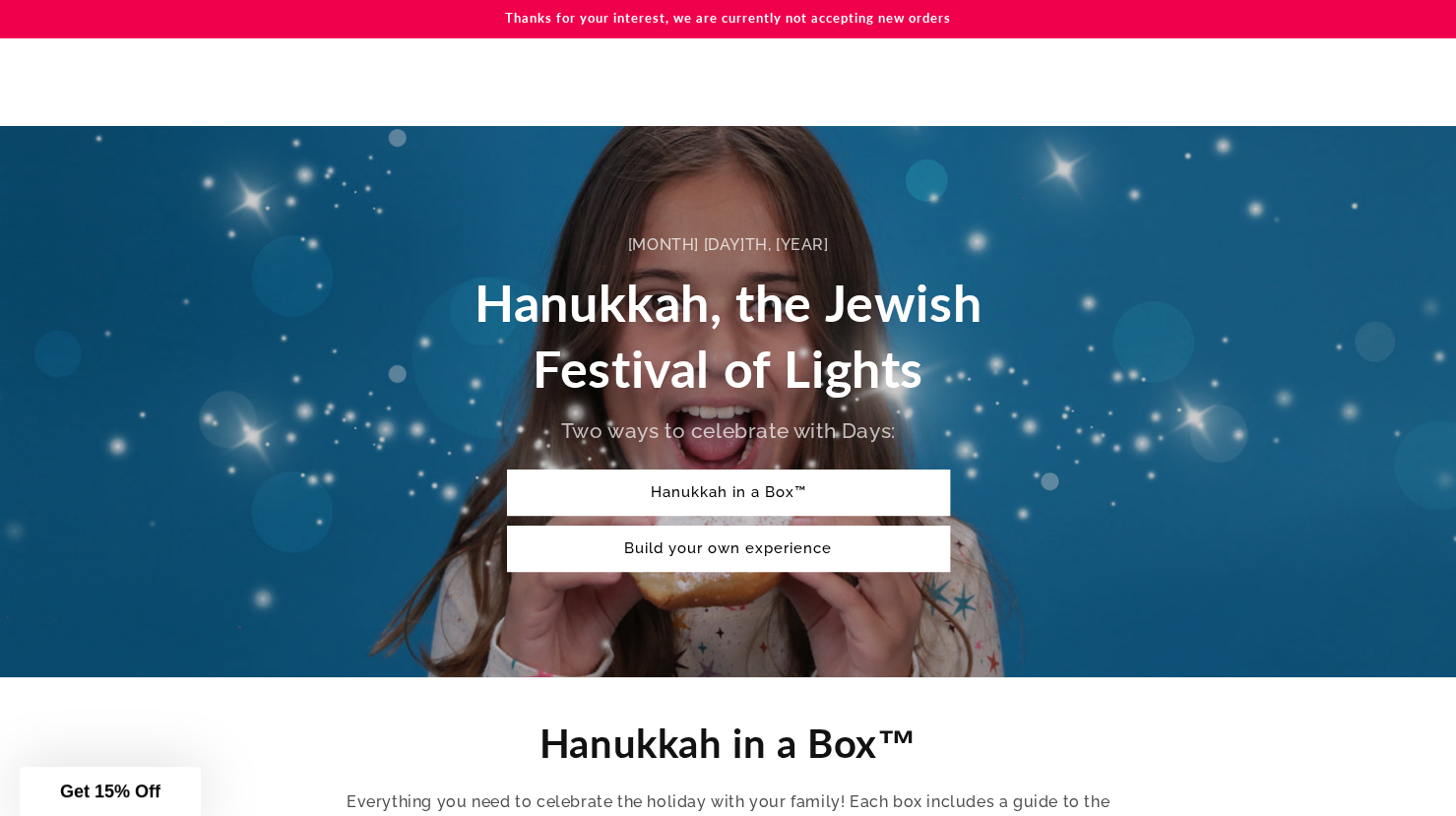 scroll, scrollTop: 579, scrollLeft: 0, axis: vertical 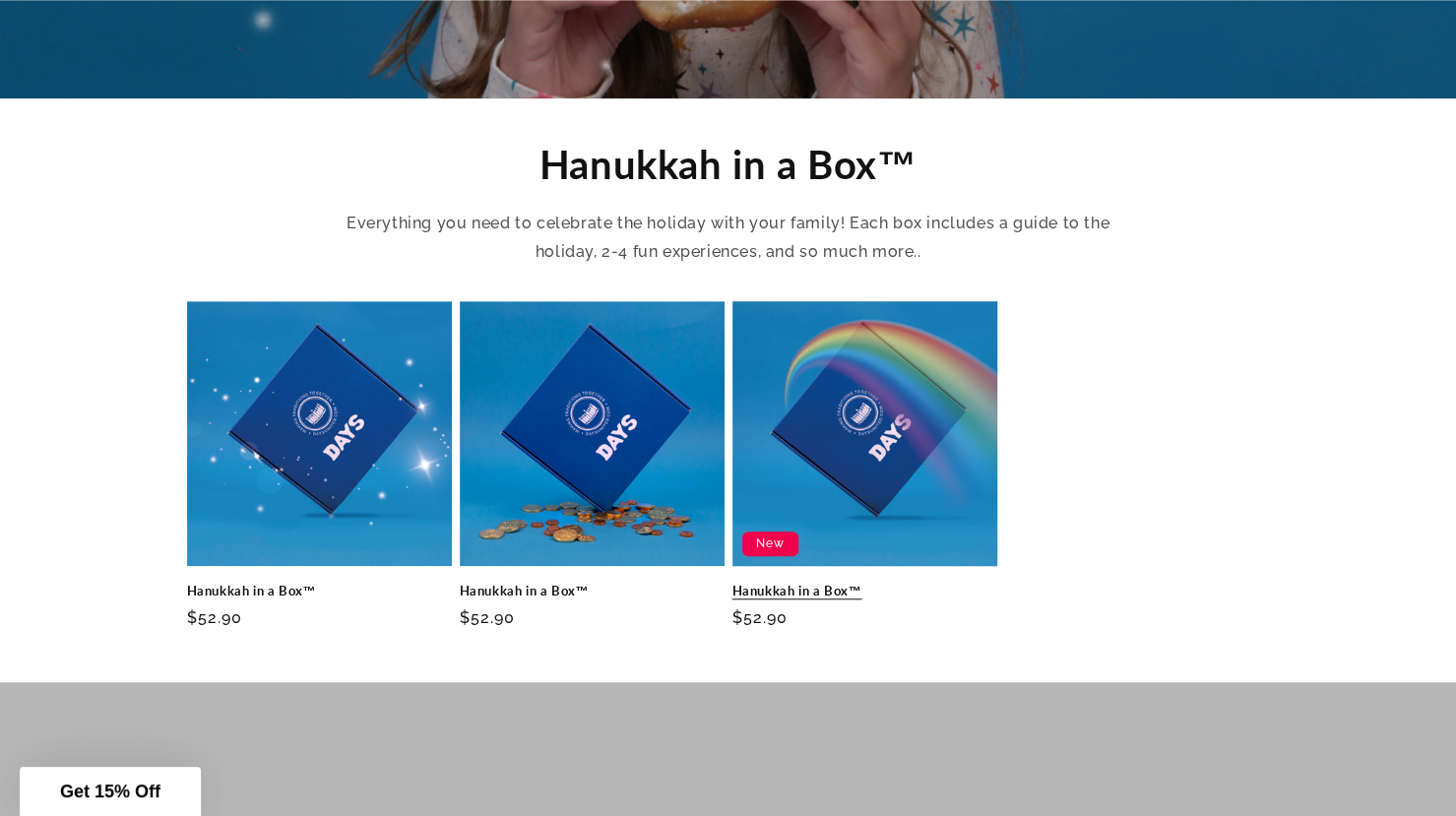 click on "Hanukkah in a Box™" at bounding box center (864, 591) 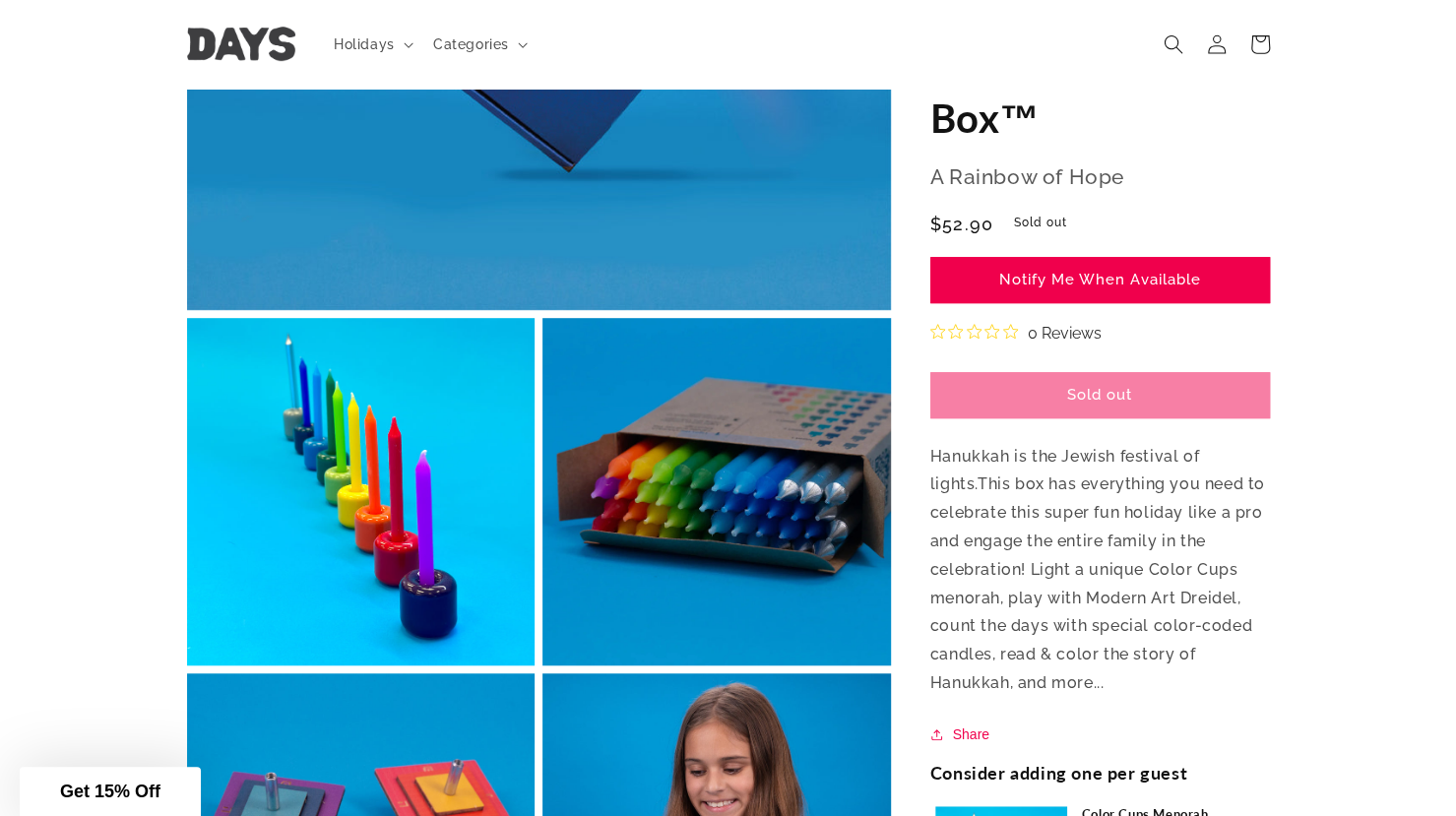 scroll, scrollTop: 0, scrollLeft: 0, axis: both 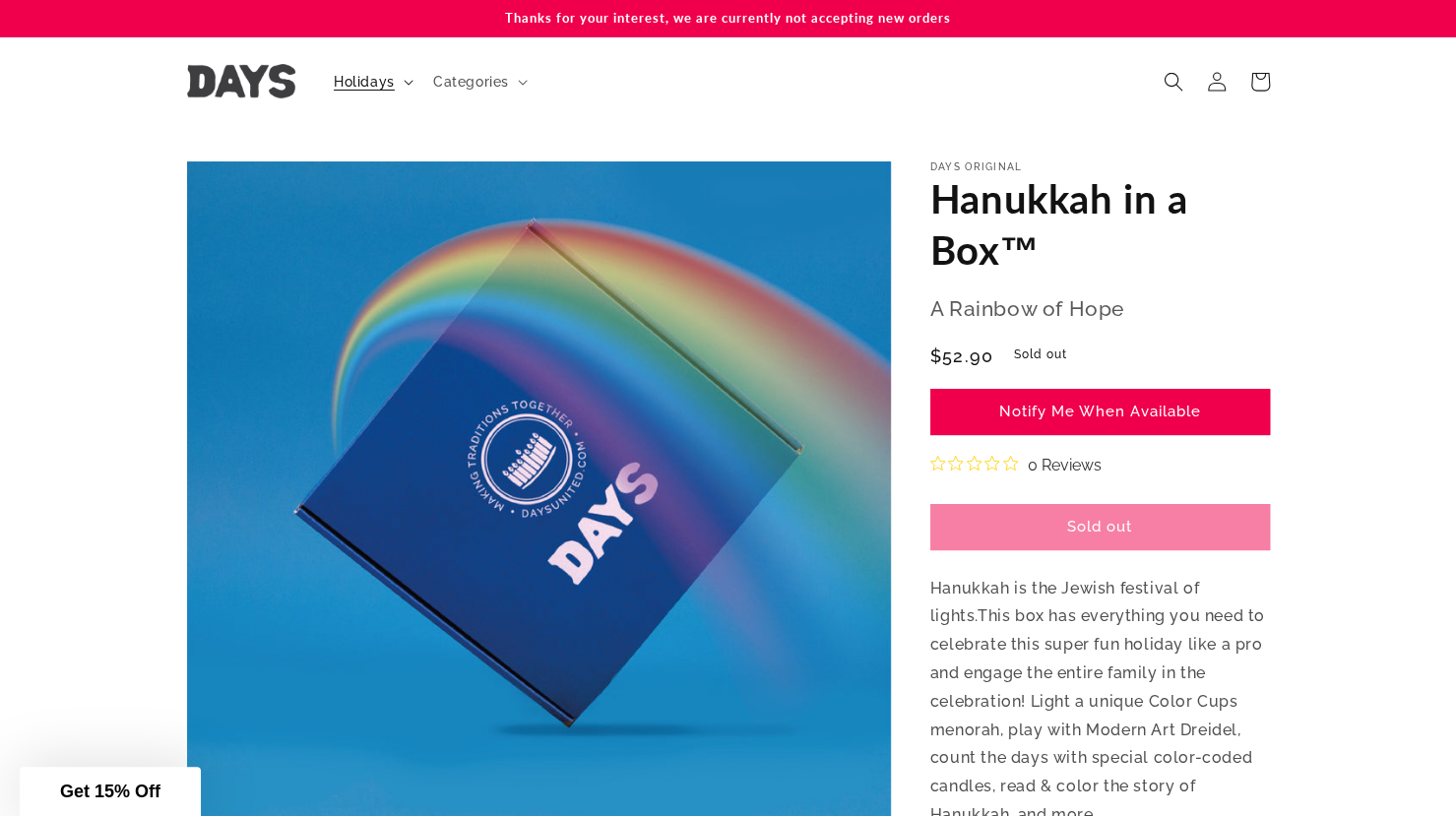click on "Holidays" at bounding box center [364, 82] 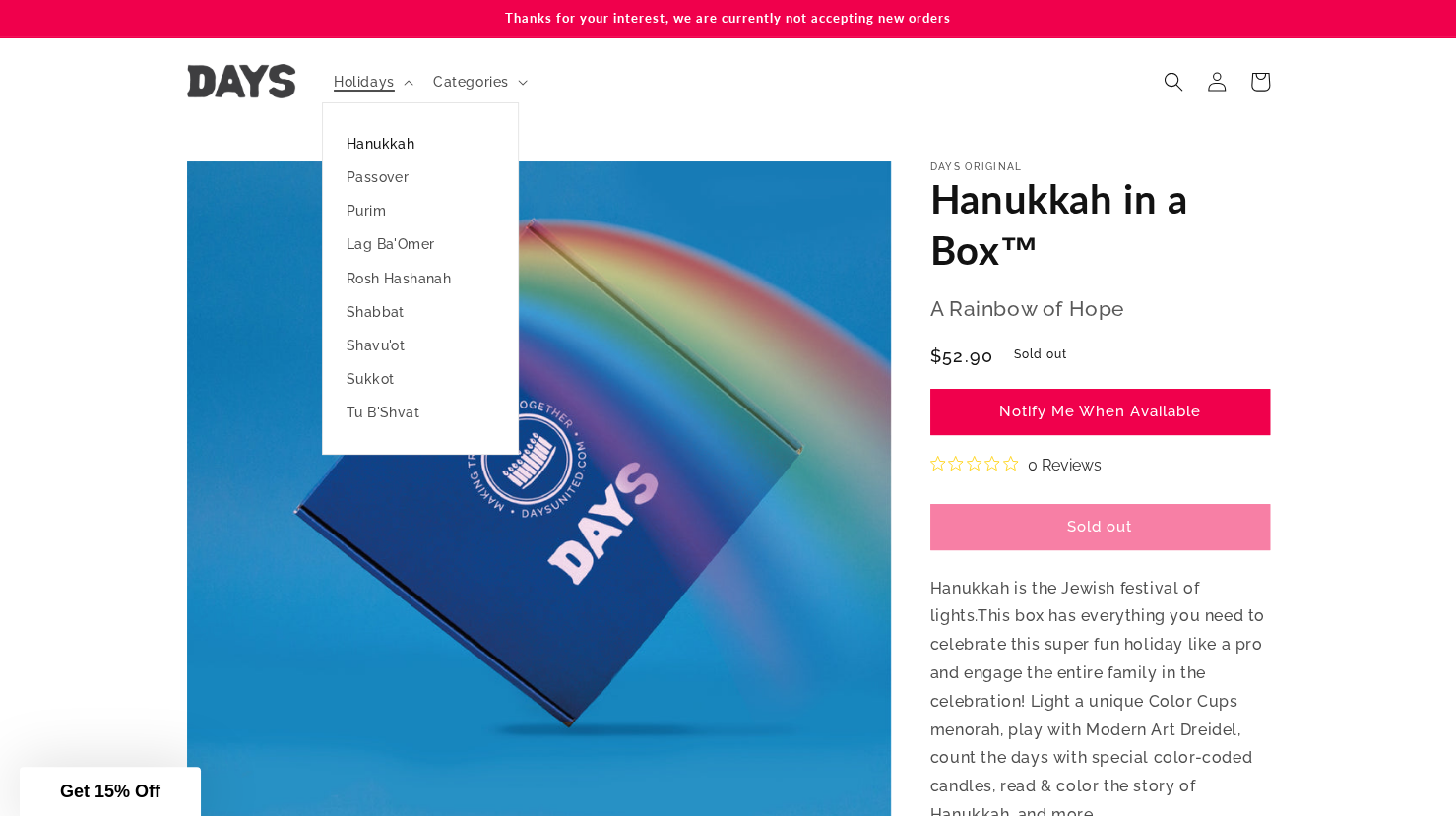 click on "Hanukkah" at bounding box center (420, 144) 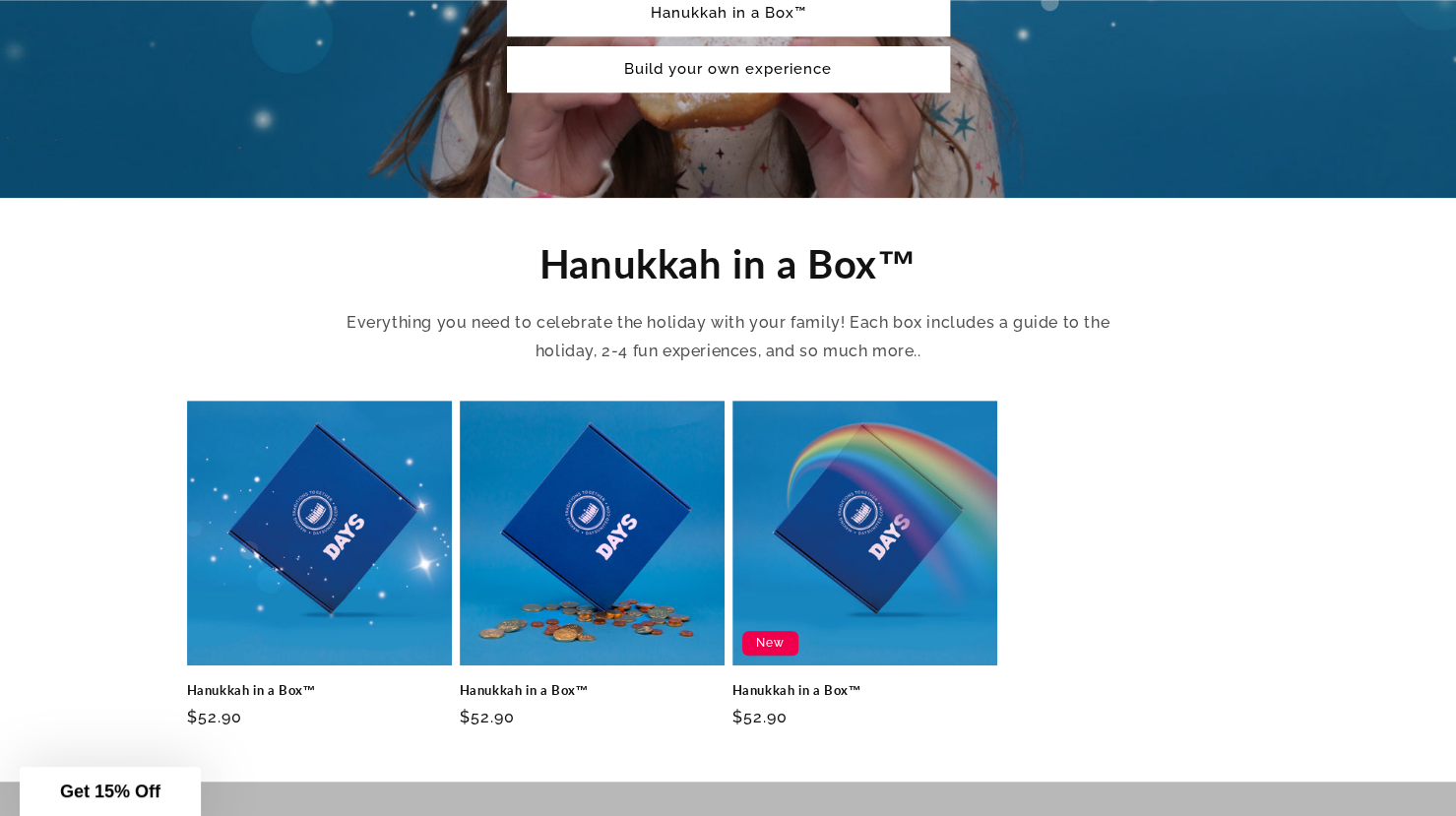 scroll, scrollTop: 541, scrollLeft: 0, axis: vertical 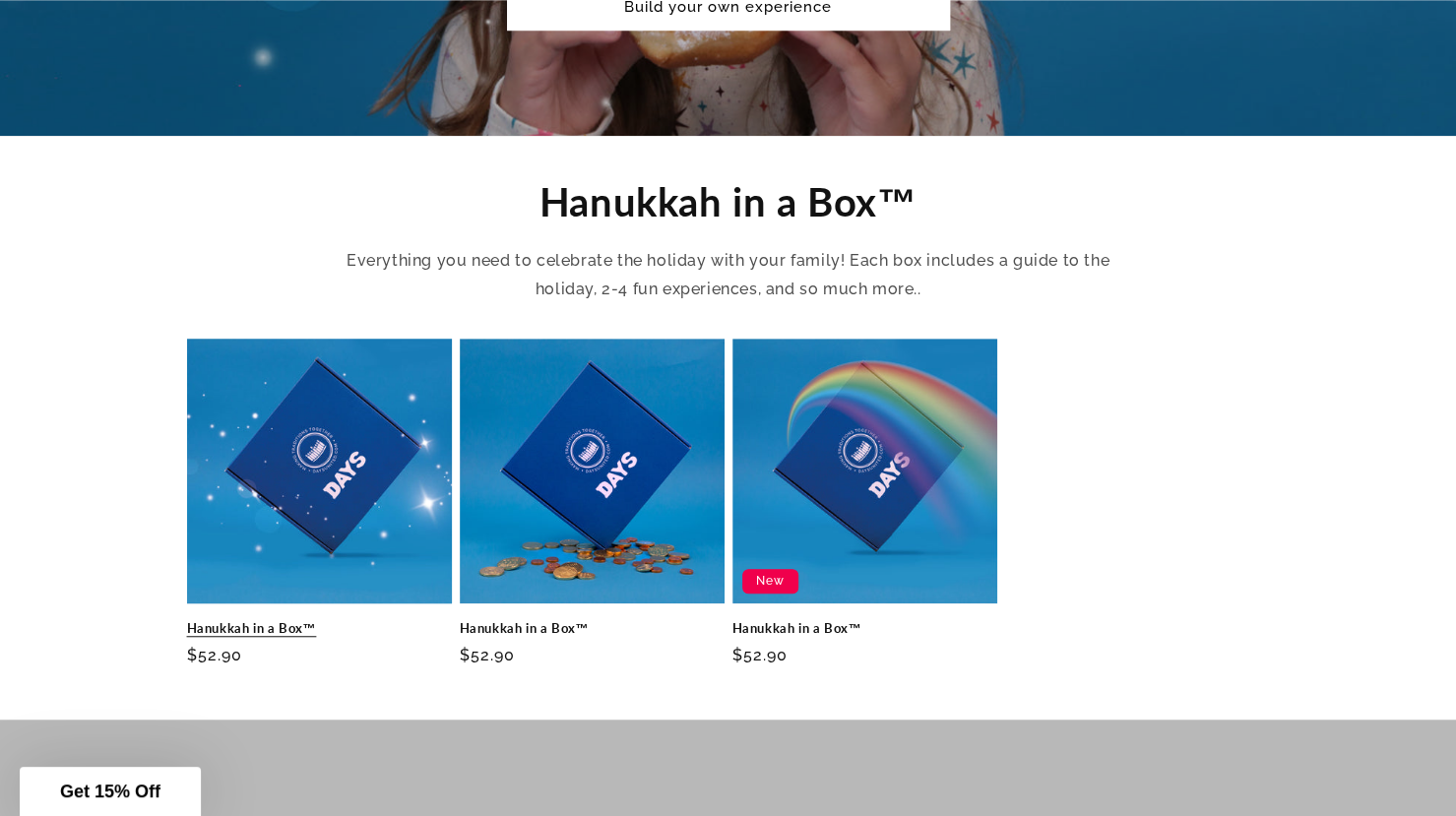 click on "Hanukkah in a Box™" at bounding box center [319, 628] 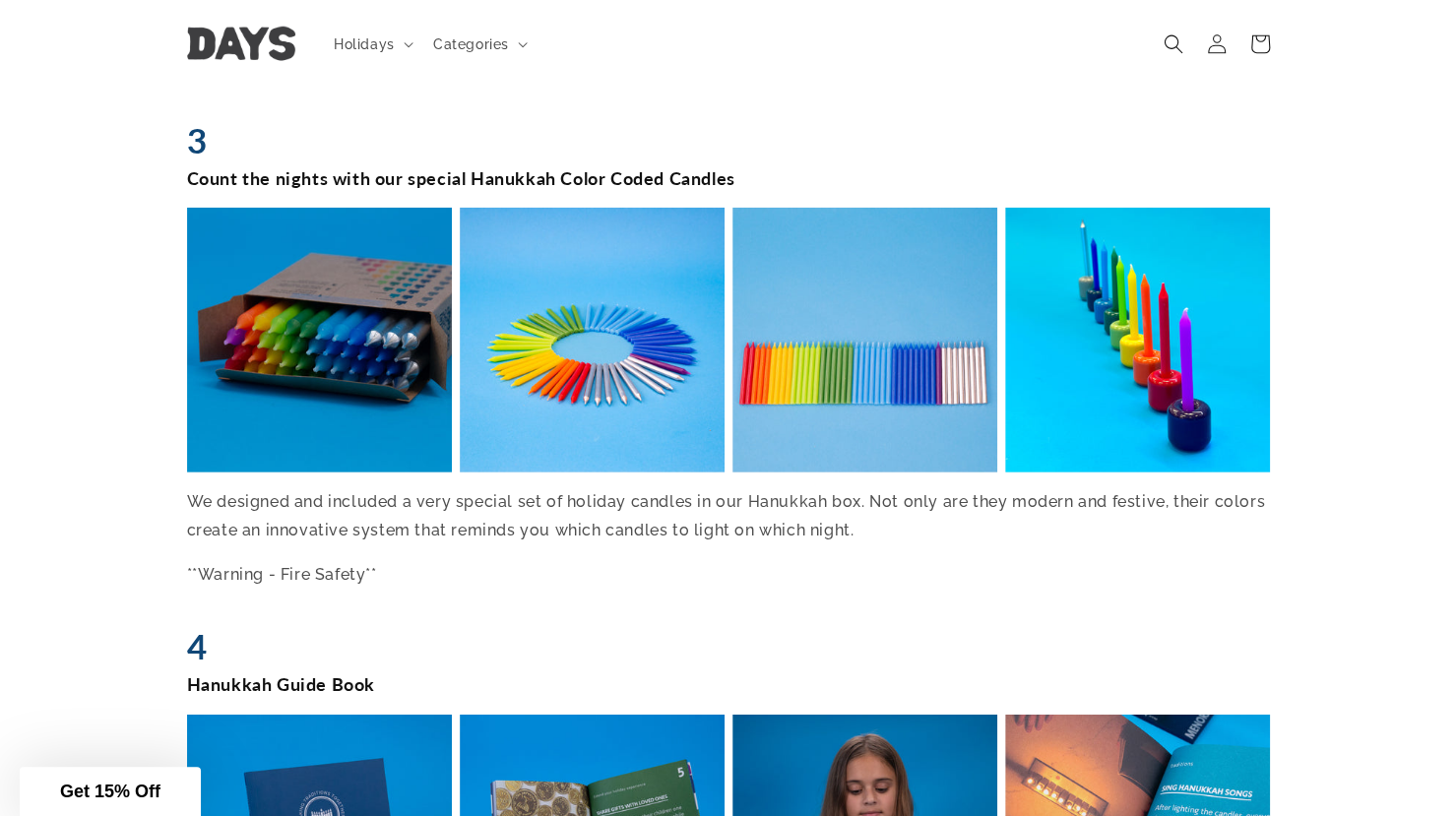 scroll, scrollTop: 2544, scrollLeft: 0, axis: vertical 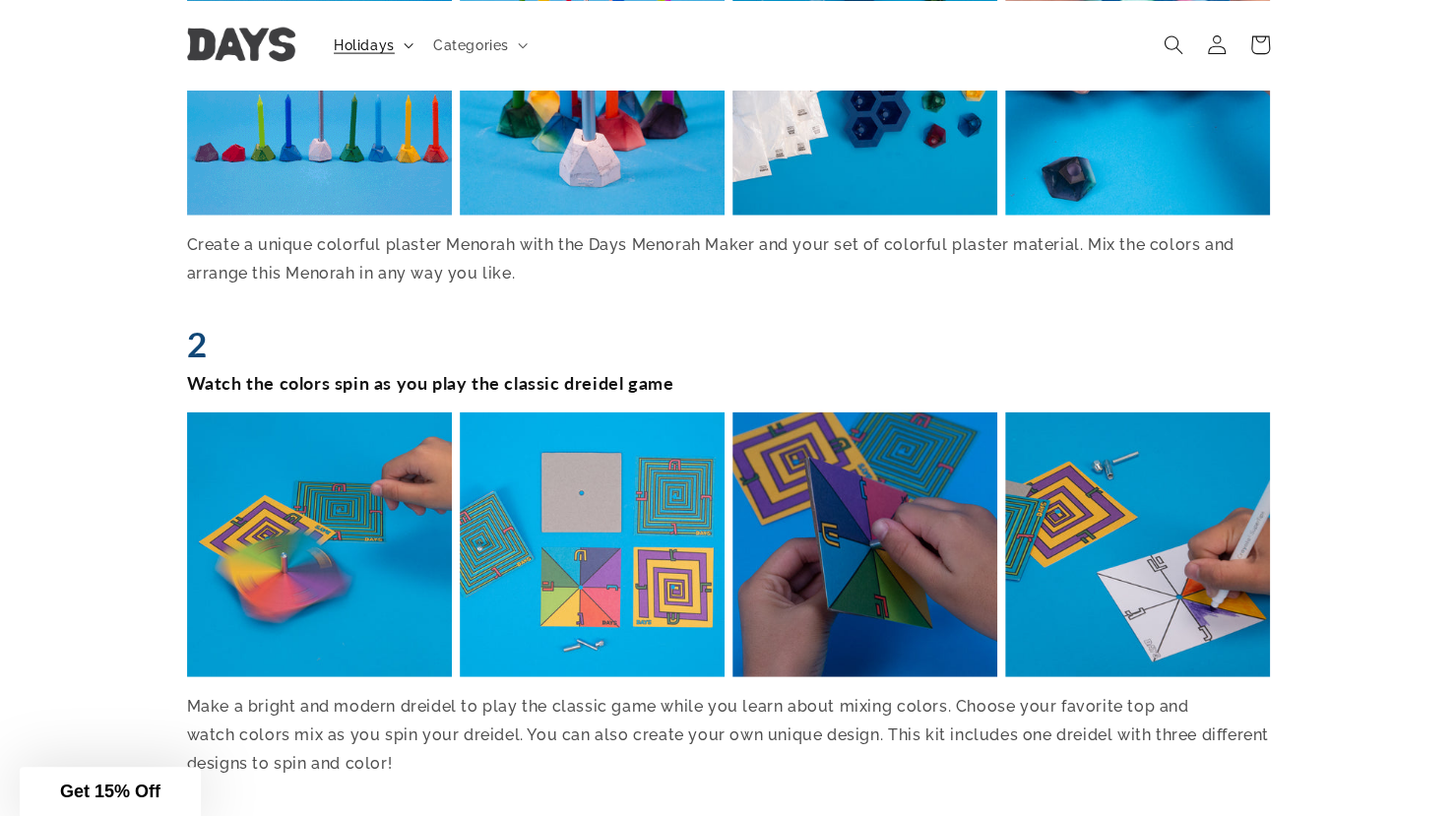 click on "Holidays" at bounding box center [364, 44] 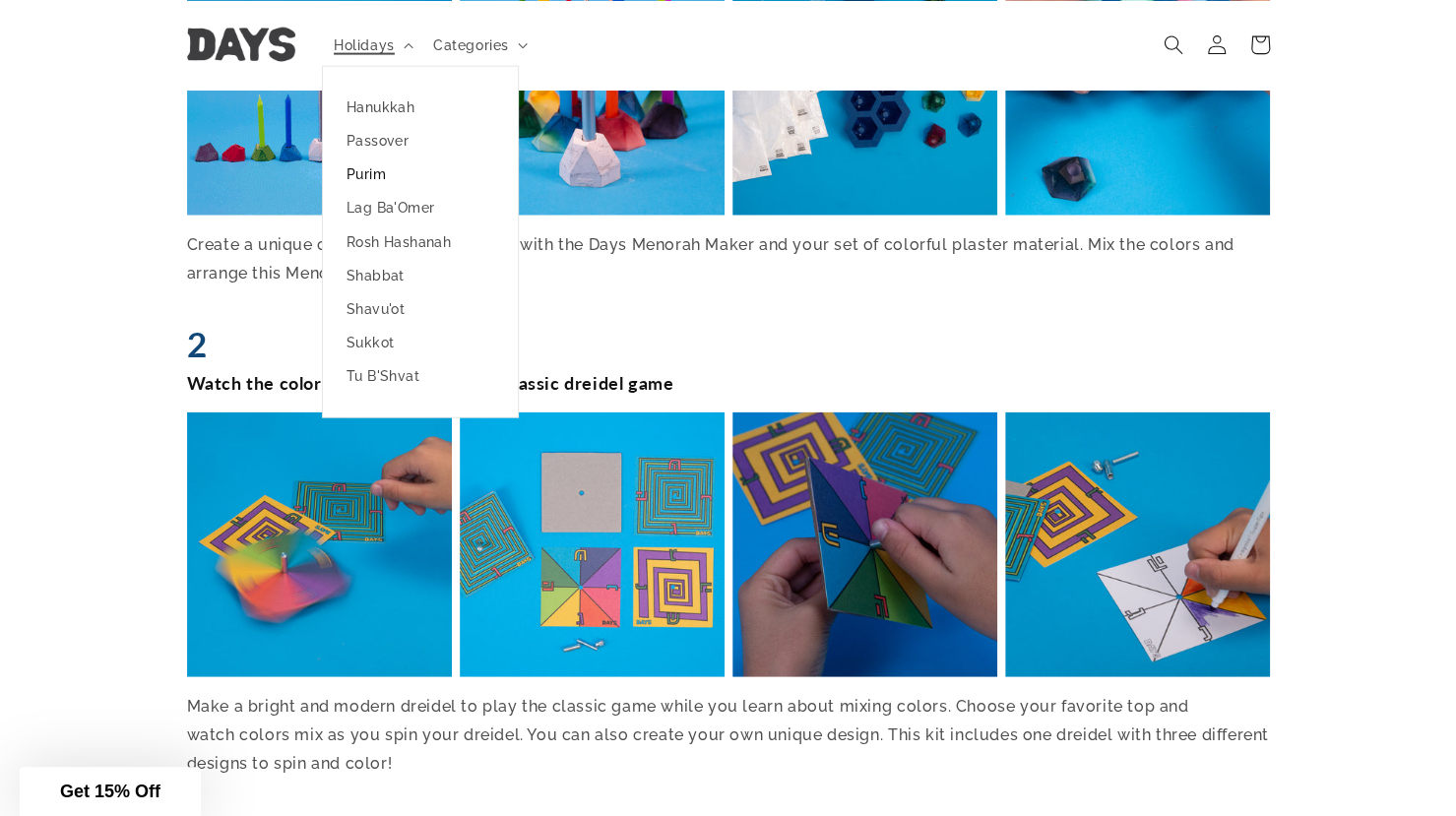 click on "Purim" at bounding box center [420, 173] 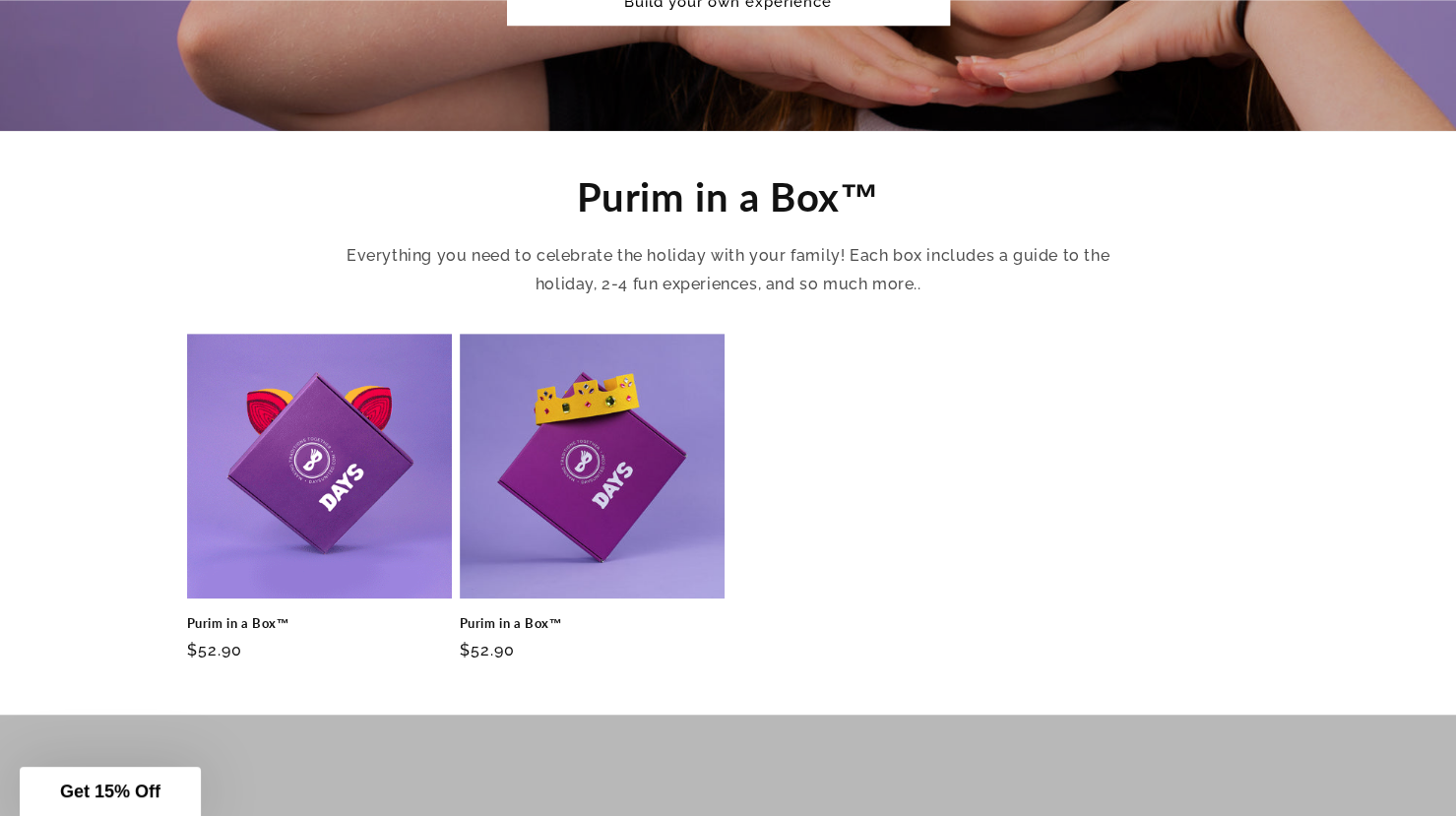 scroll, scrollTop: 547, scrollLeft: 0, axis: vertical 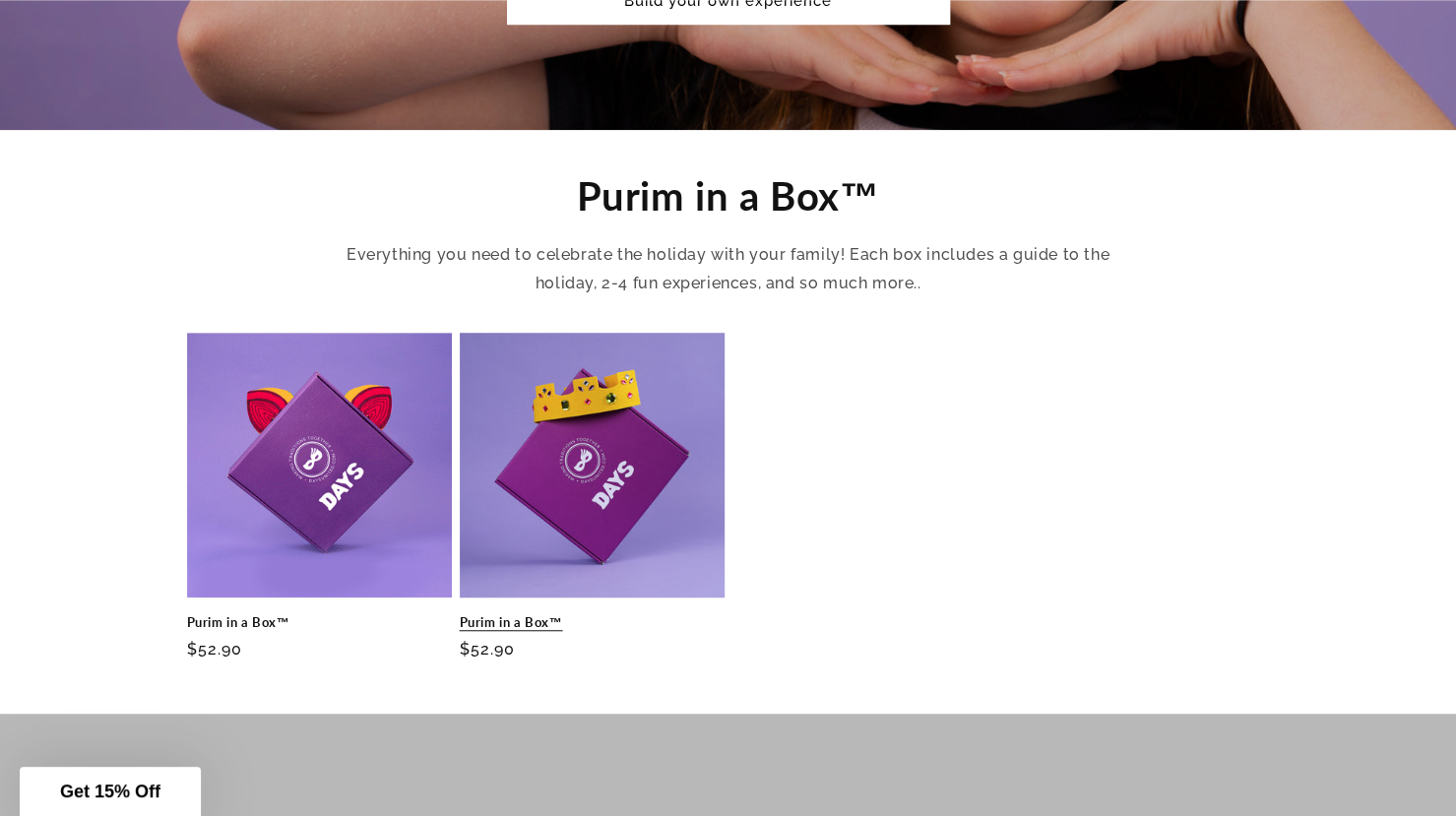 click on "Purim in a Box™" at bounding box center [592, 622] 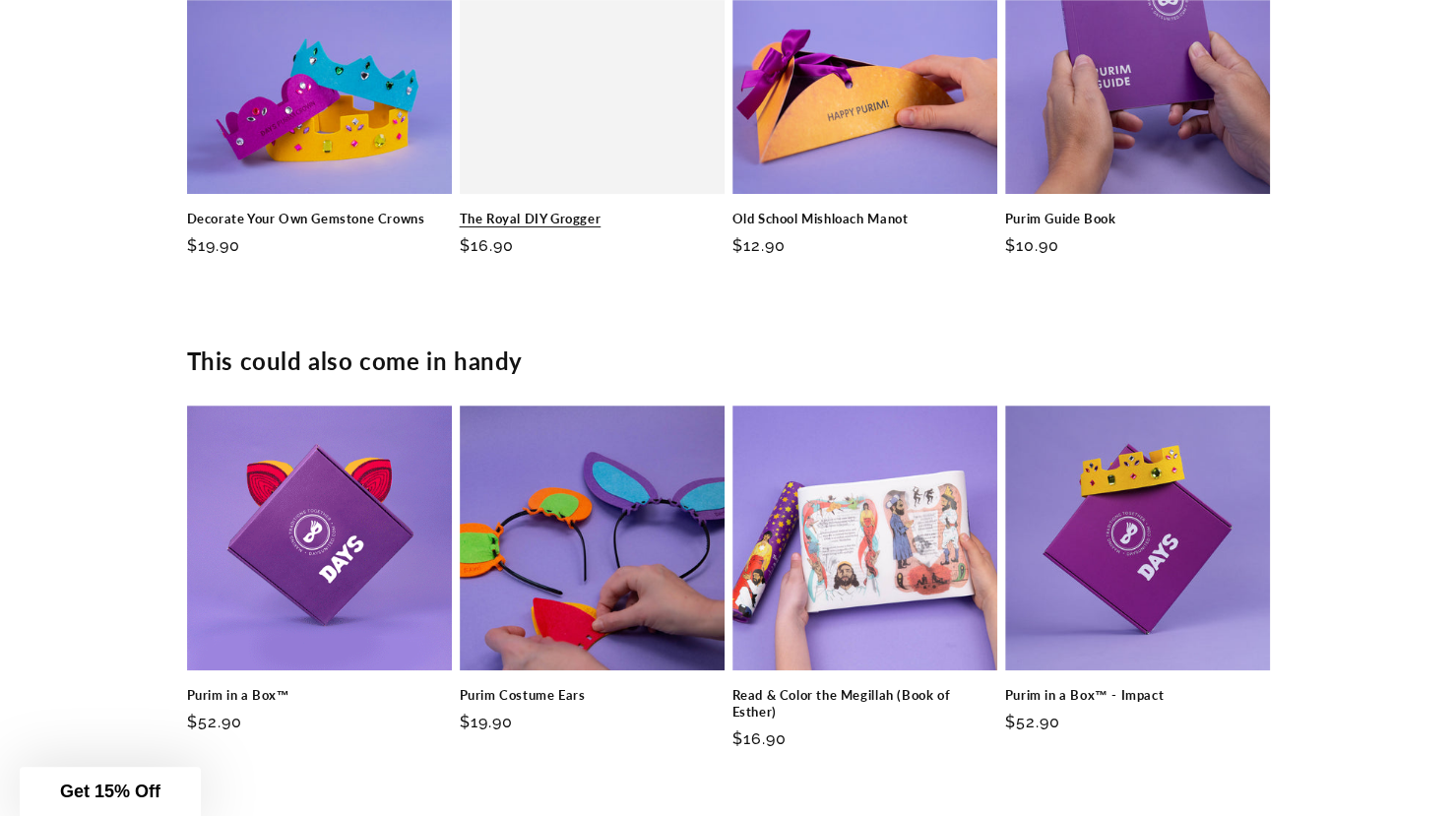 scroll, scrollTop: 4539, scrollLeft: 0, axis: vertical 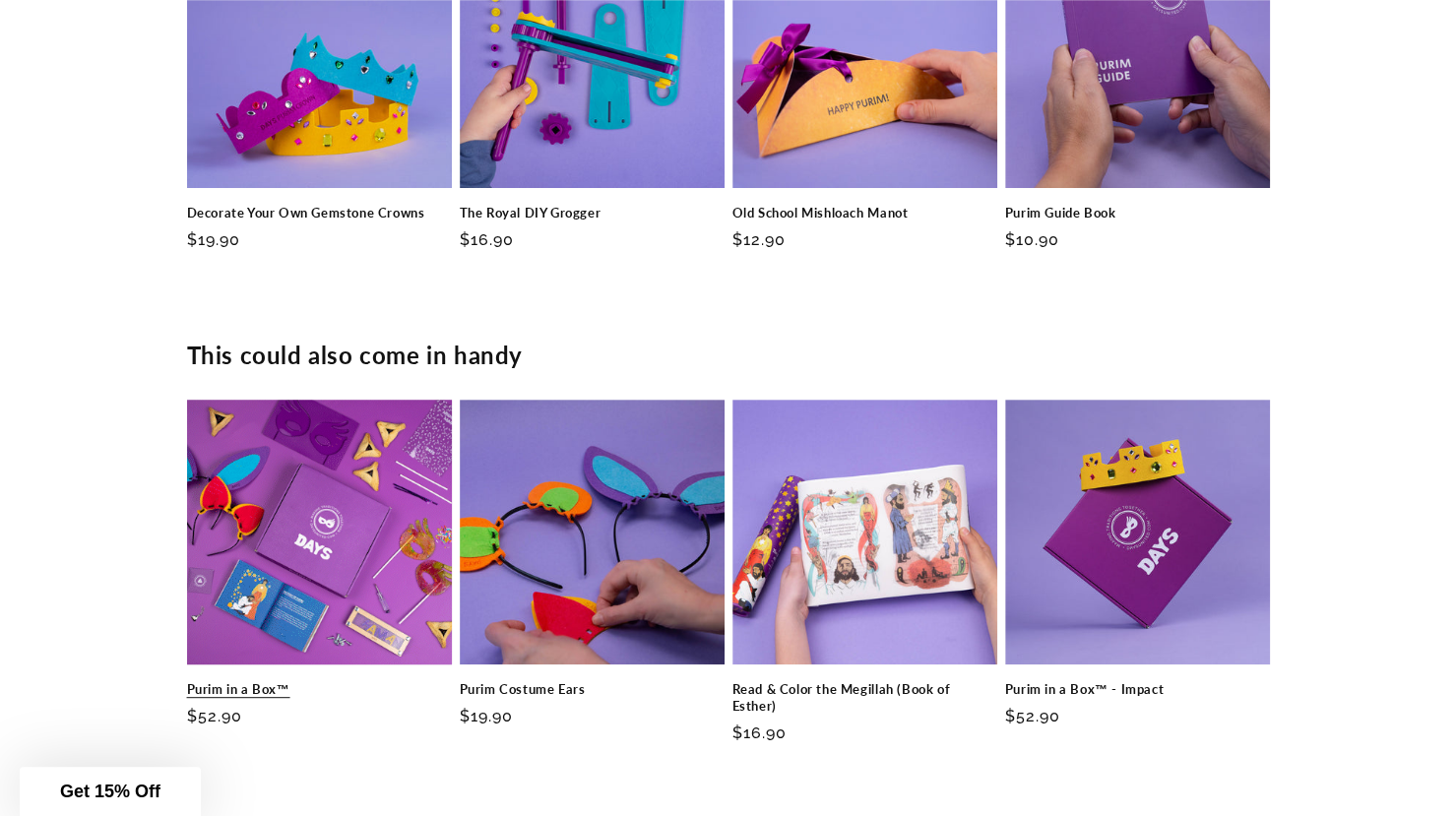 click on "Purim in a Box™" at bounding box center [319, 689] 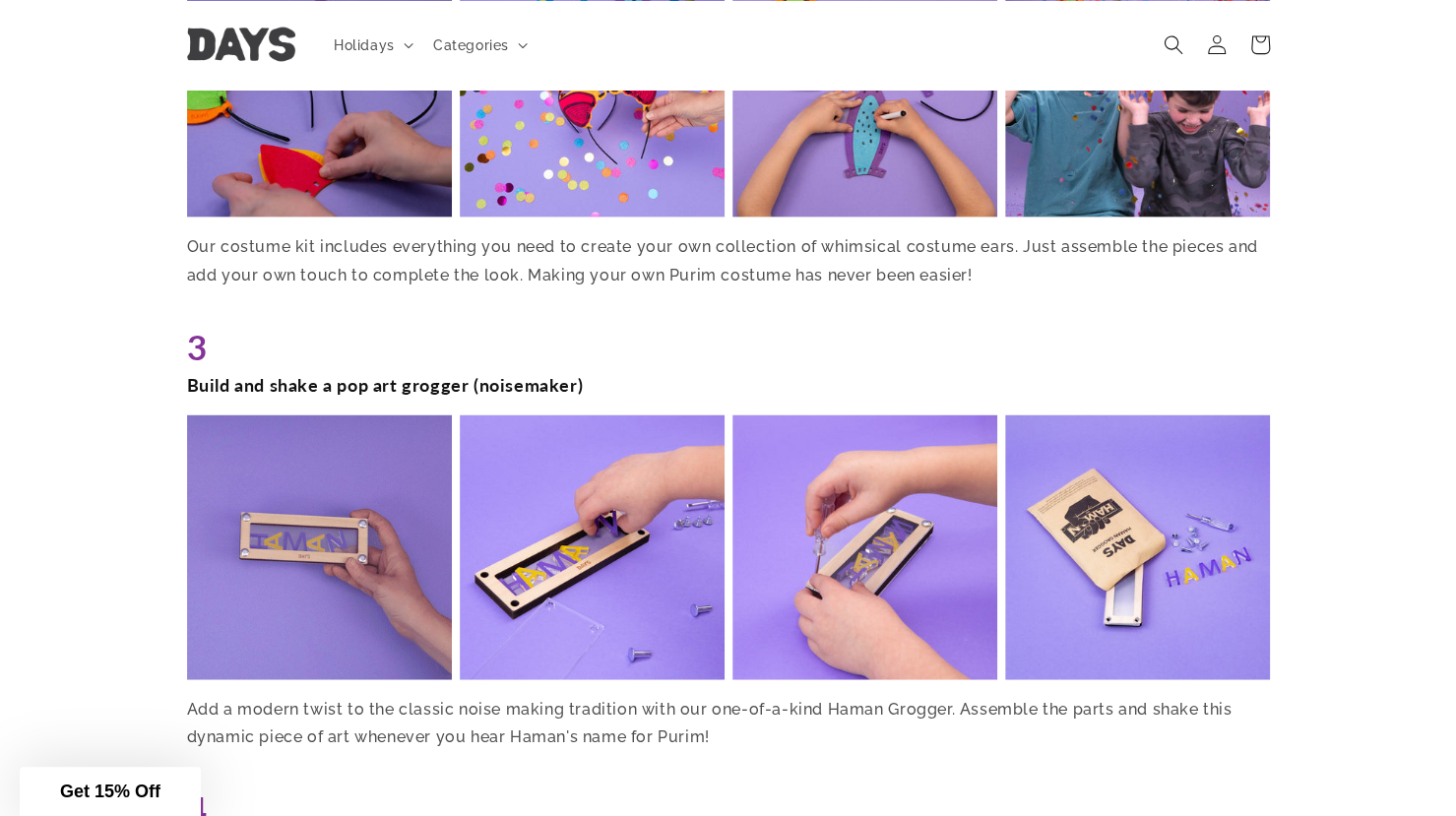 scroll, scrollTop: 1846, scrollLeft: 0, axis: vertical 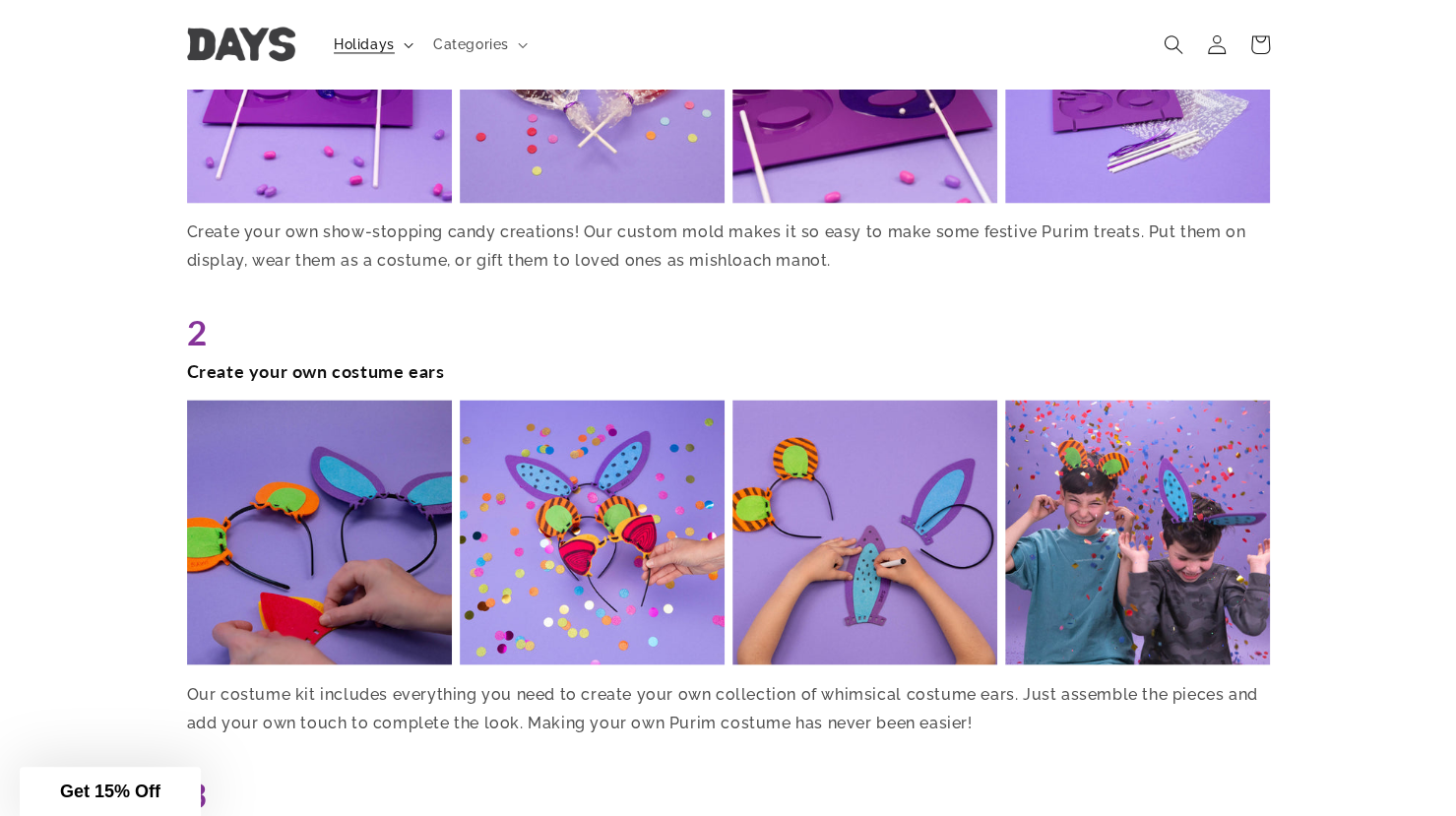 click on "Holidays" at bounding box center [364, 44] 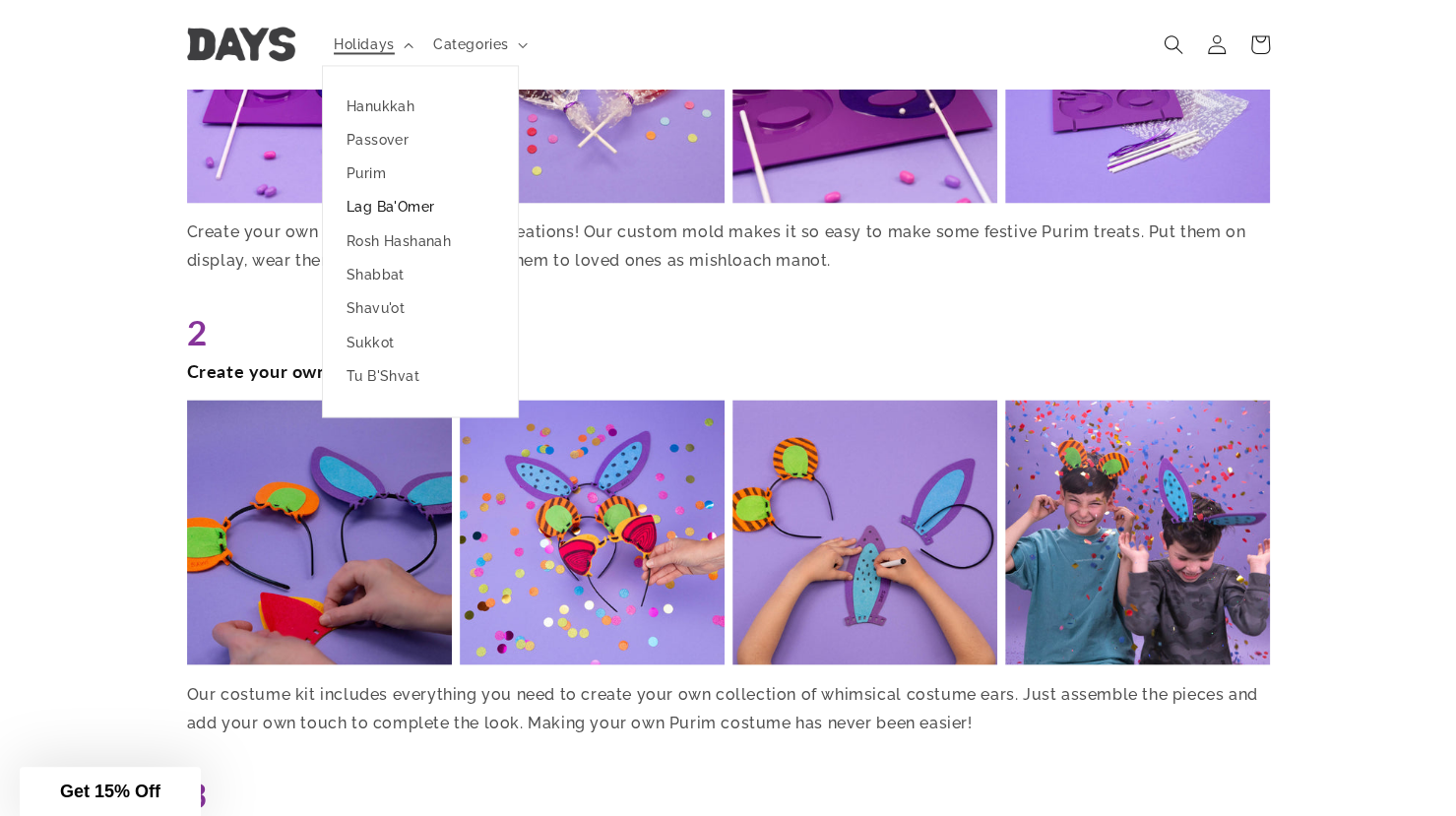 click on "Lag Ba'Omer" at bounding box center [420, 208] 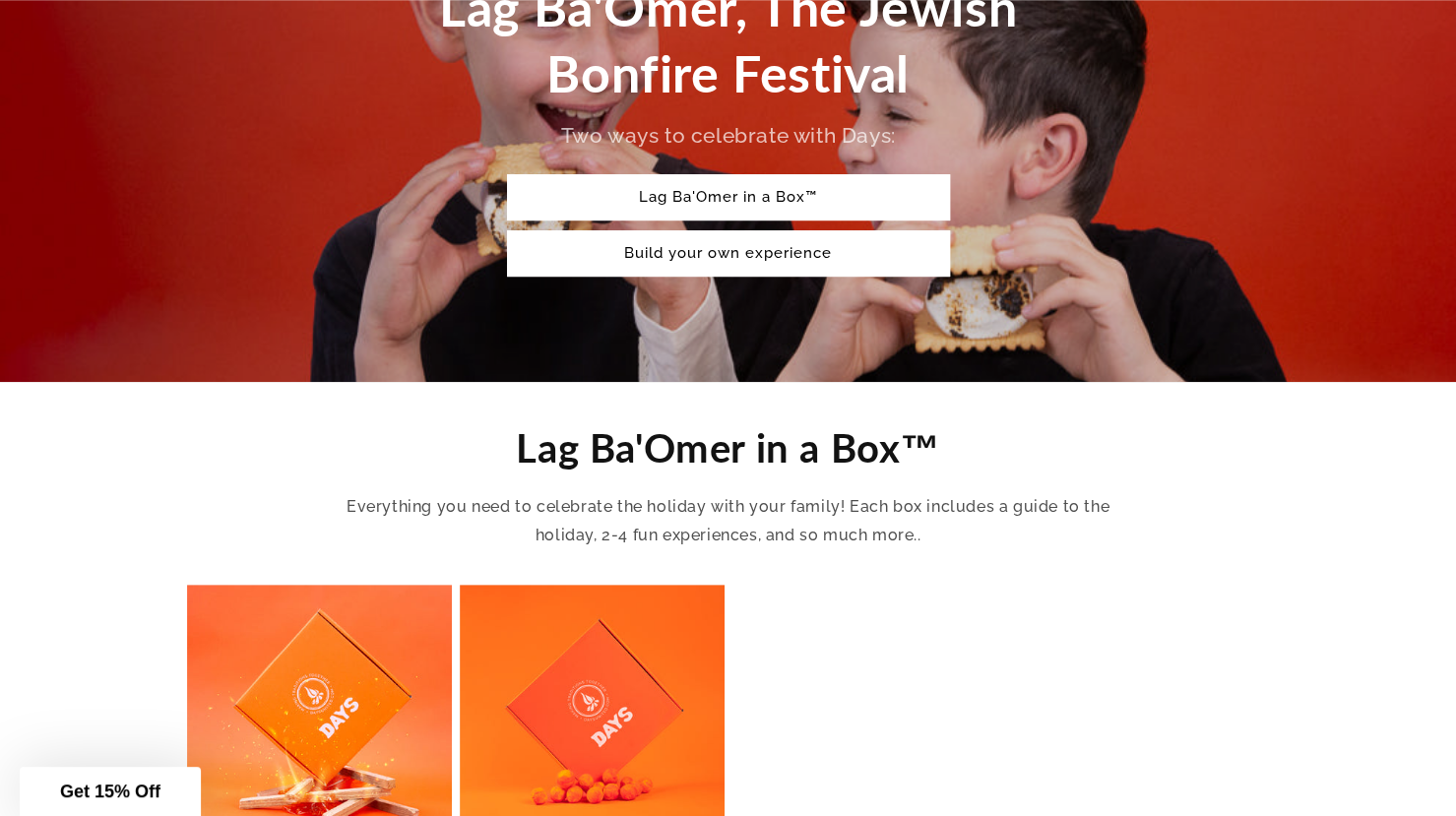 scroll, scrollTop: 464, scrollLeft: 0, axis: vertical 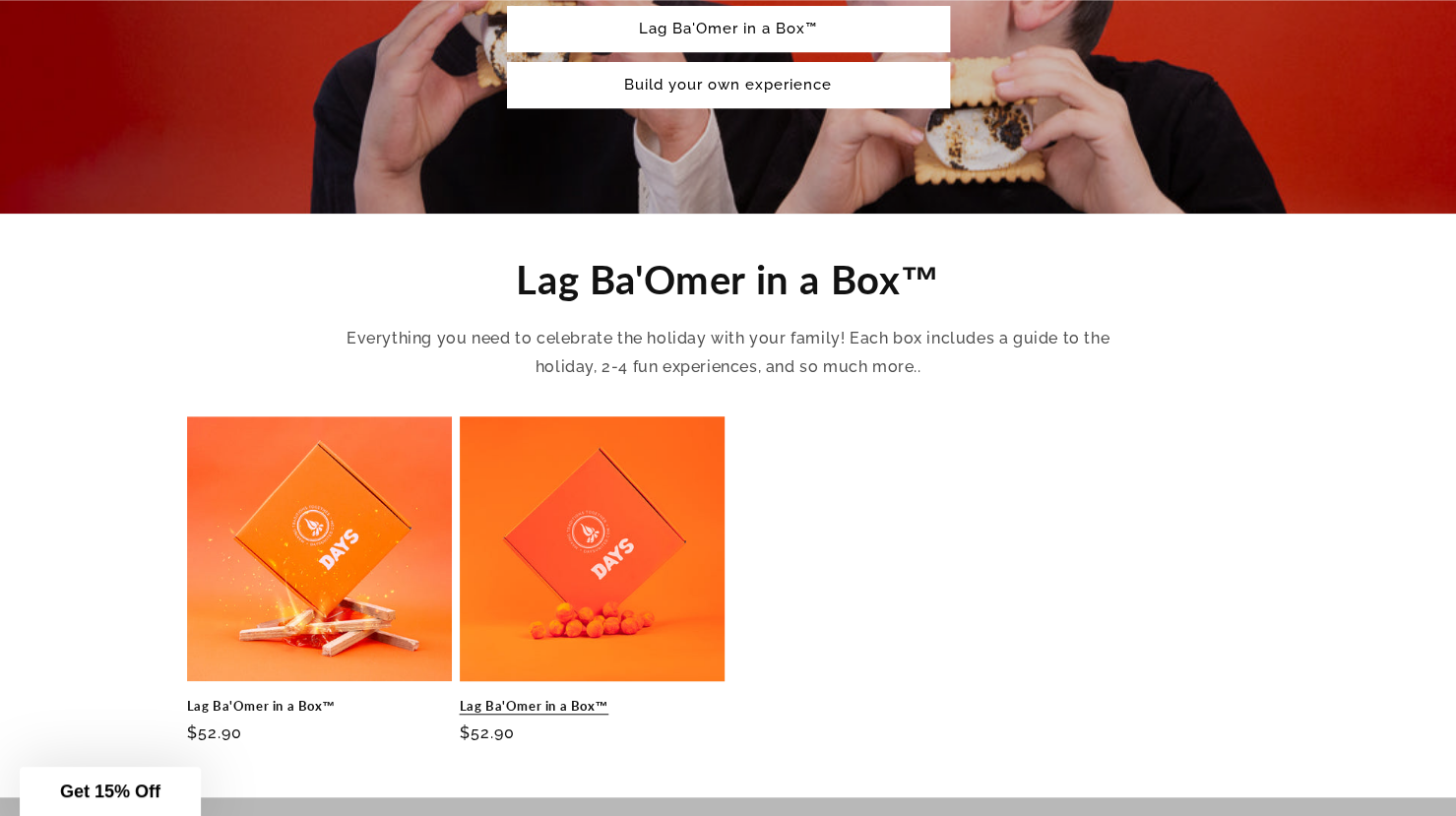 click on "Lag Ba'Omer in a Box™" at bounding box center (592, 706) 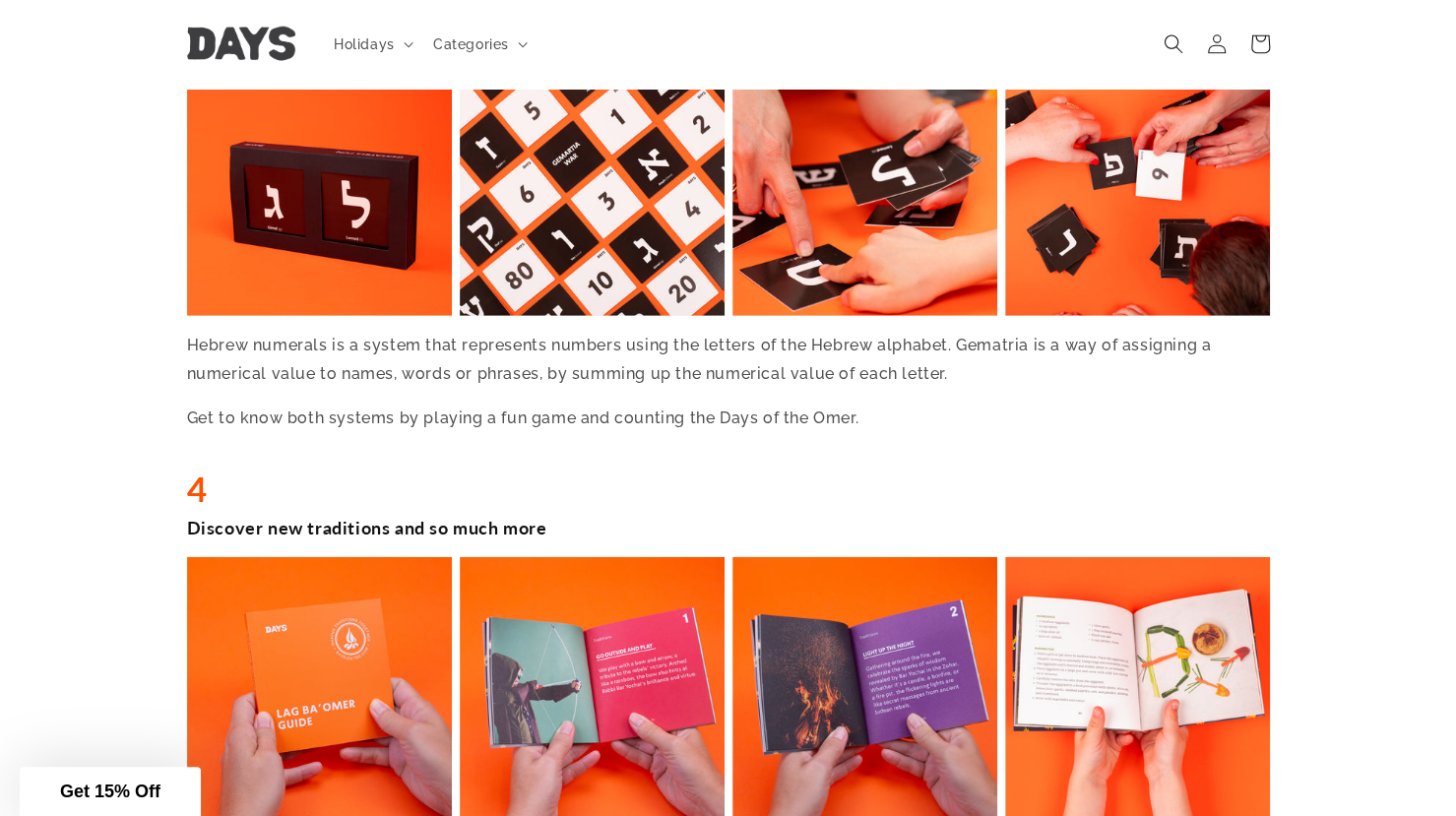 scroll, scrollTop: 2972, scrollLeft: 0, axis: vertical 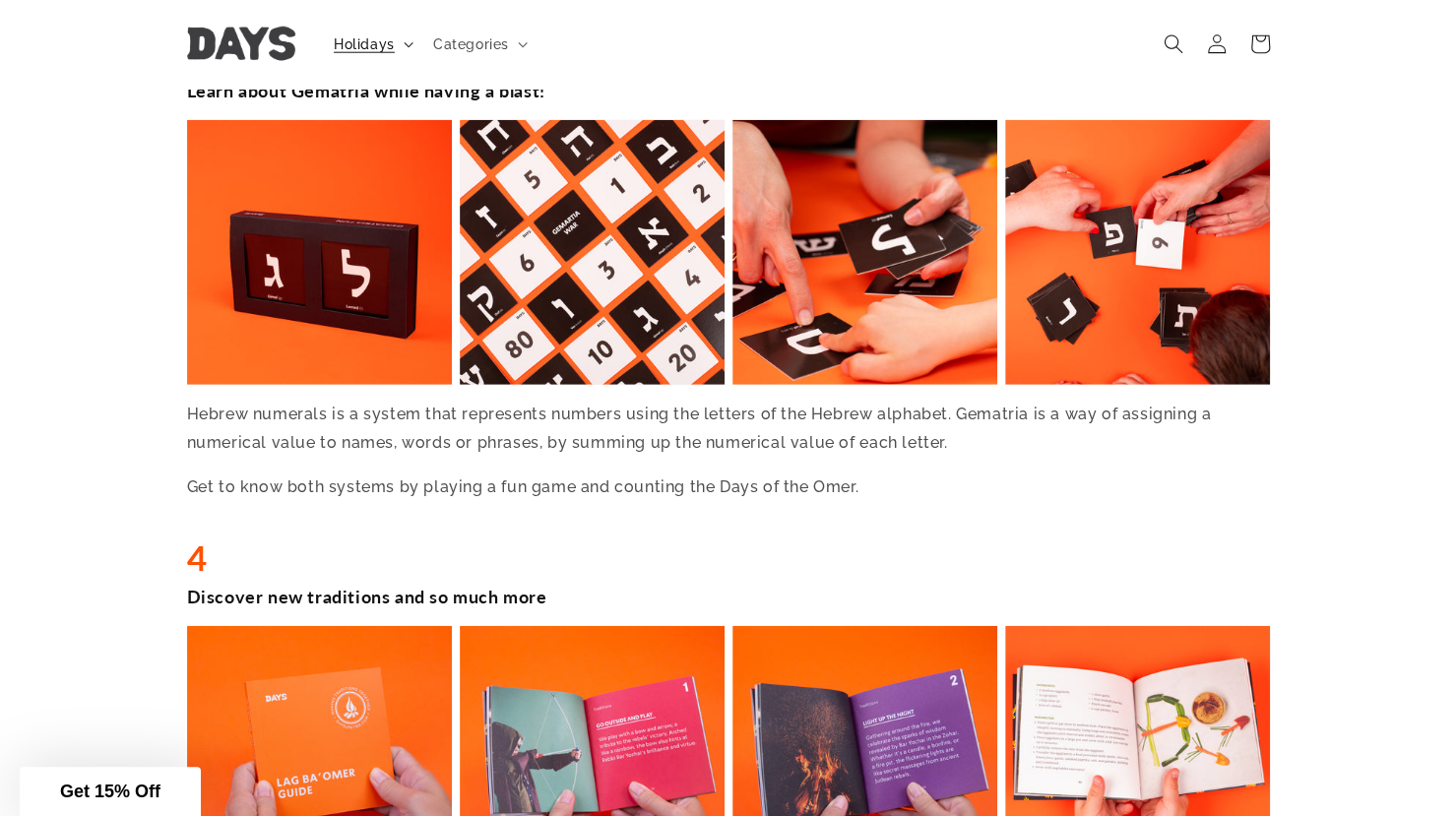 click on "Holidays" at bounding box center [364, 44] 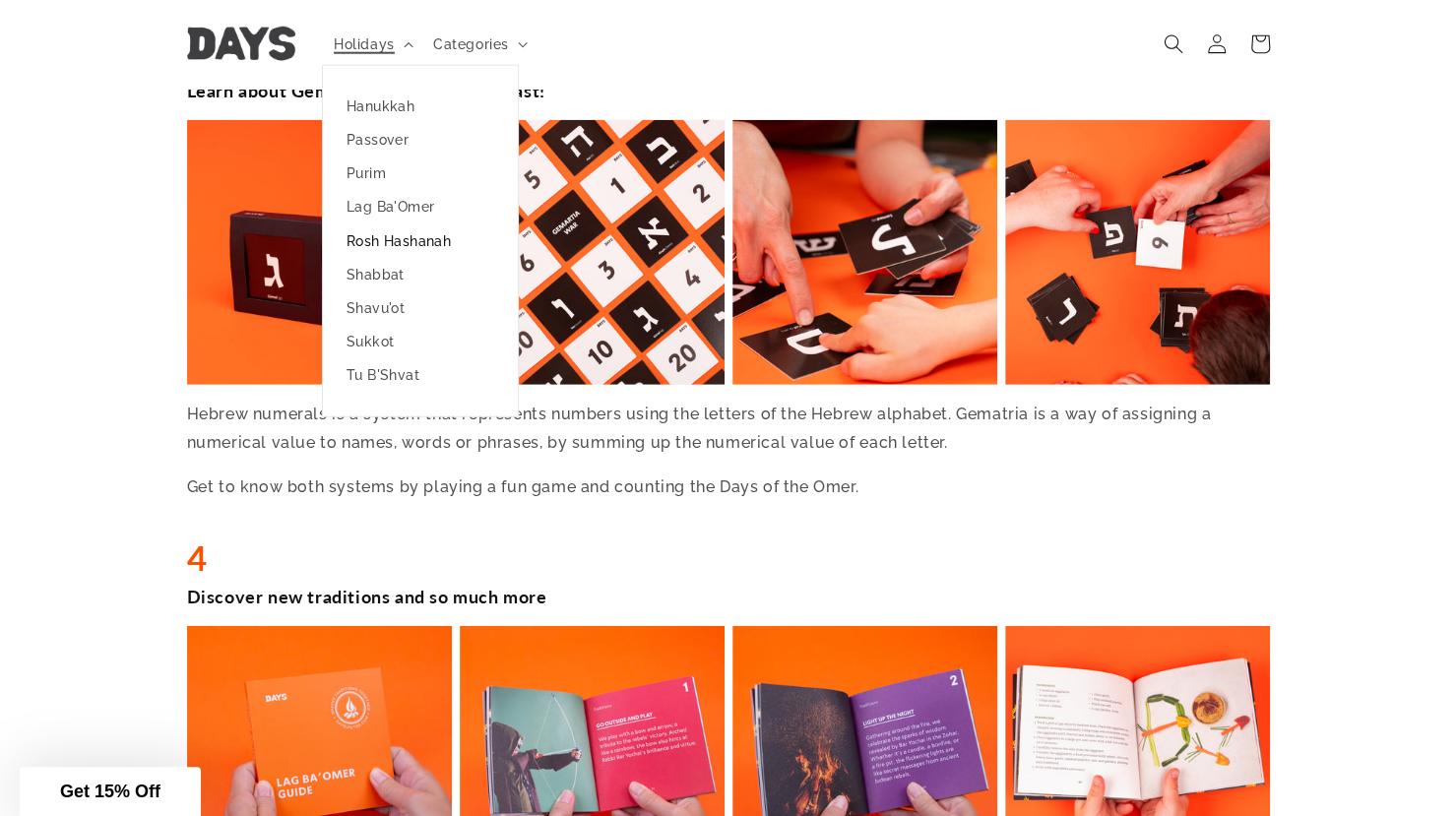 click on "Rosh Hashanah" at bounding box center [420, 241] 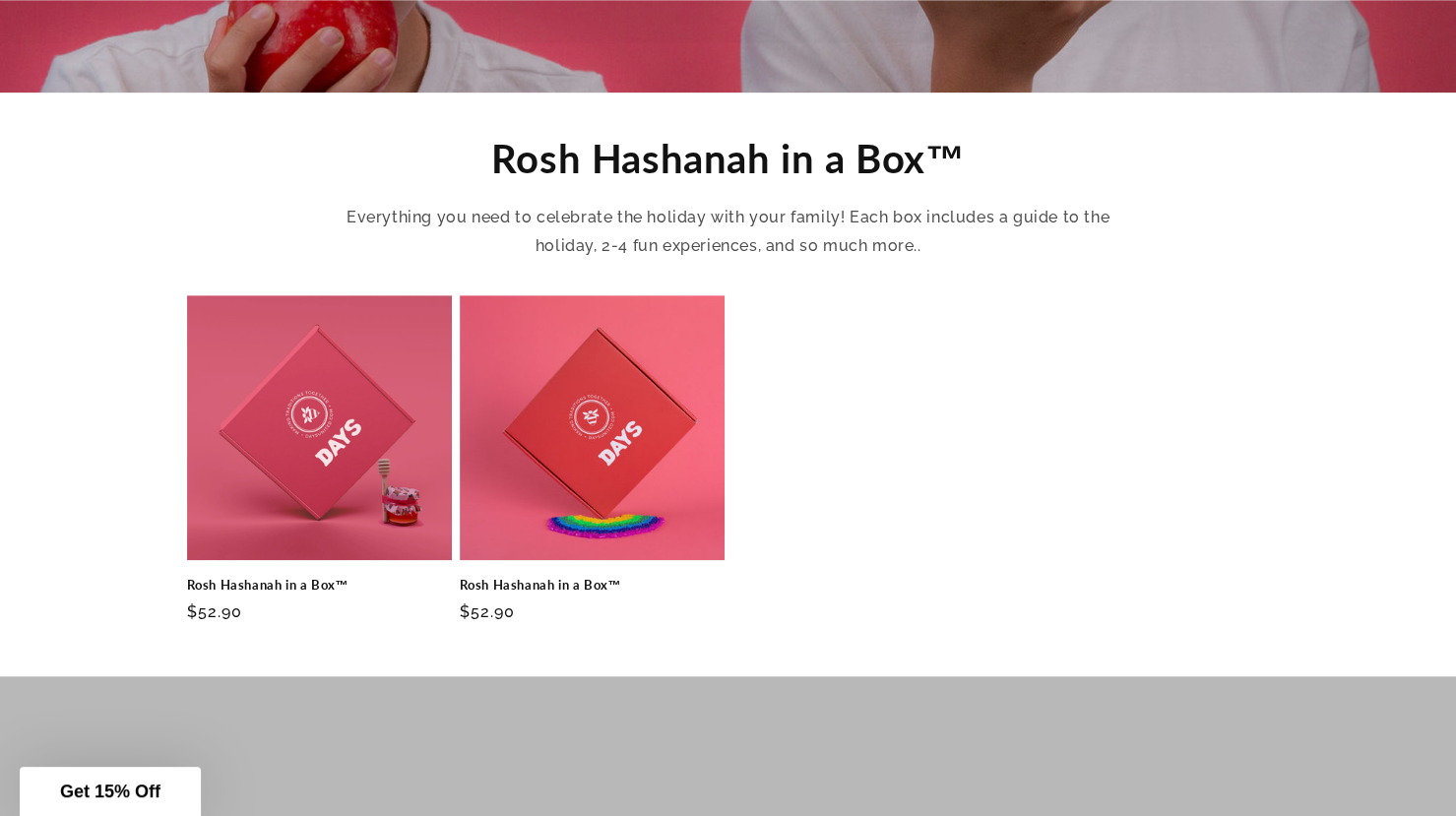 scroll, scrollTop: 716, scrollLeft: 0, axis: vertical 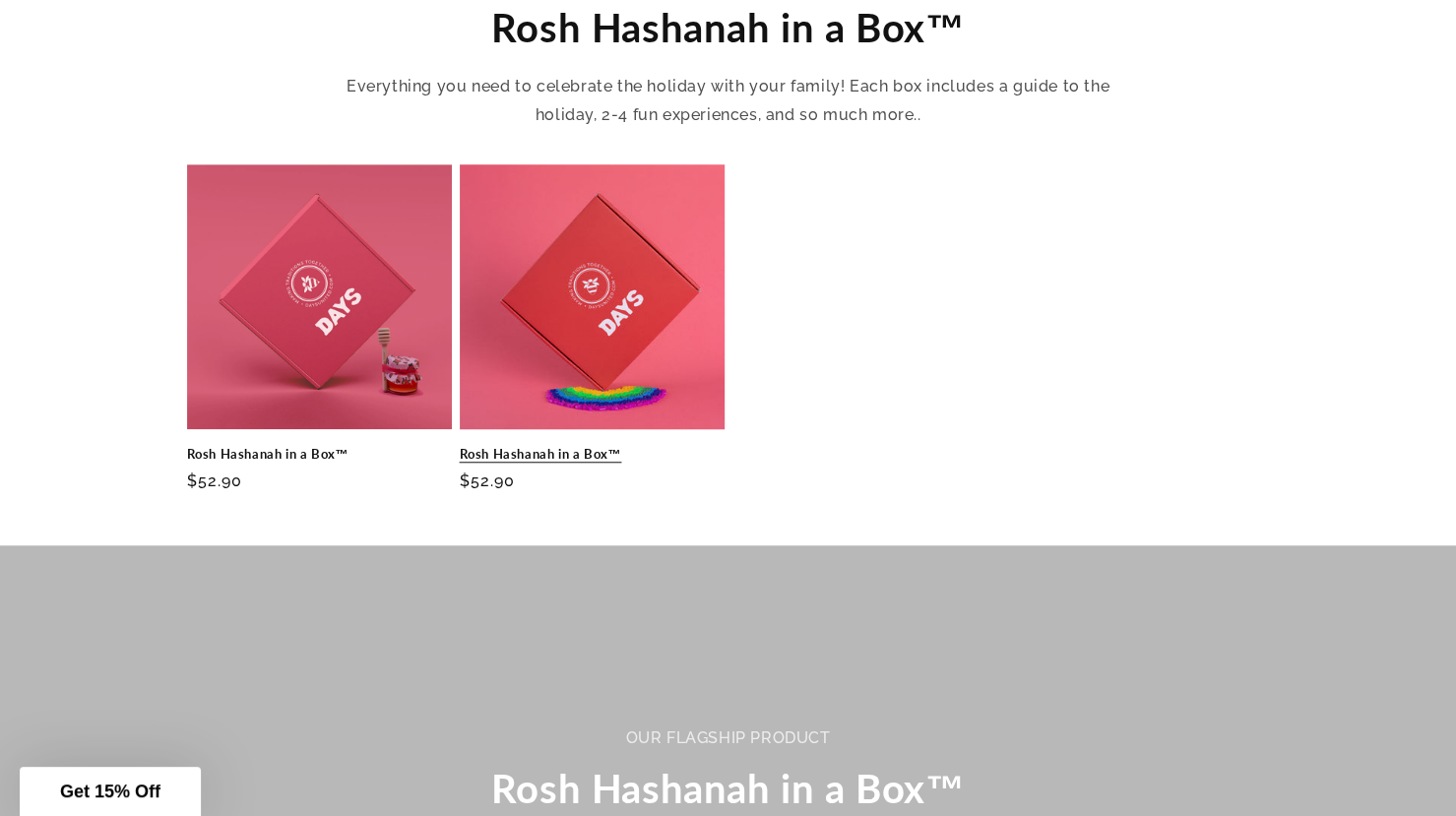 click on "Rosh Hashanah in a Box™" at bounding box center (592, 454) 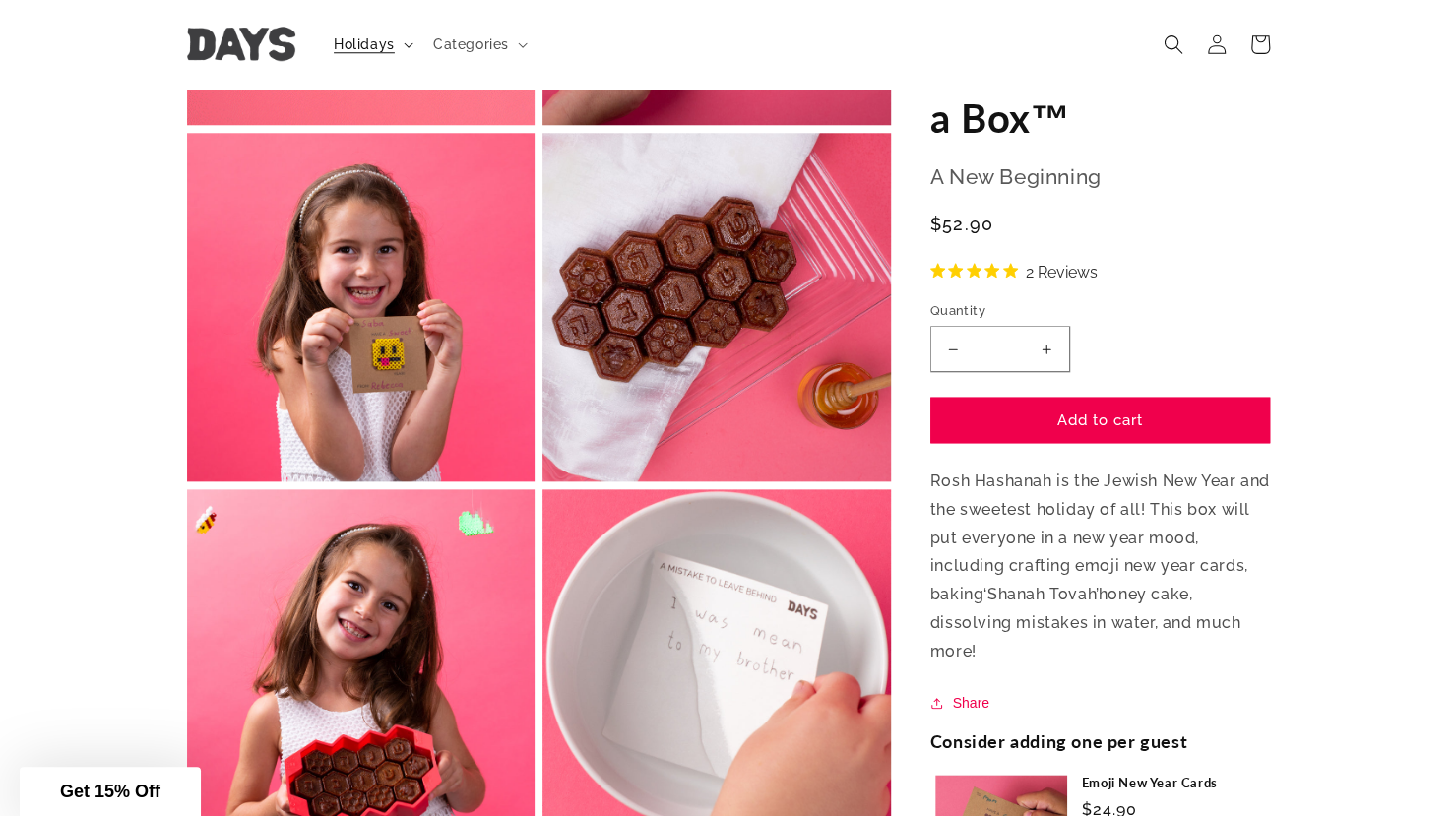 scroll, scrollTop: 1095, scrollLeft: 0, axis: vertical 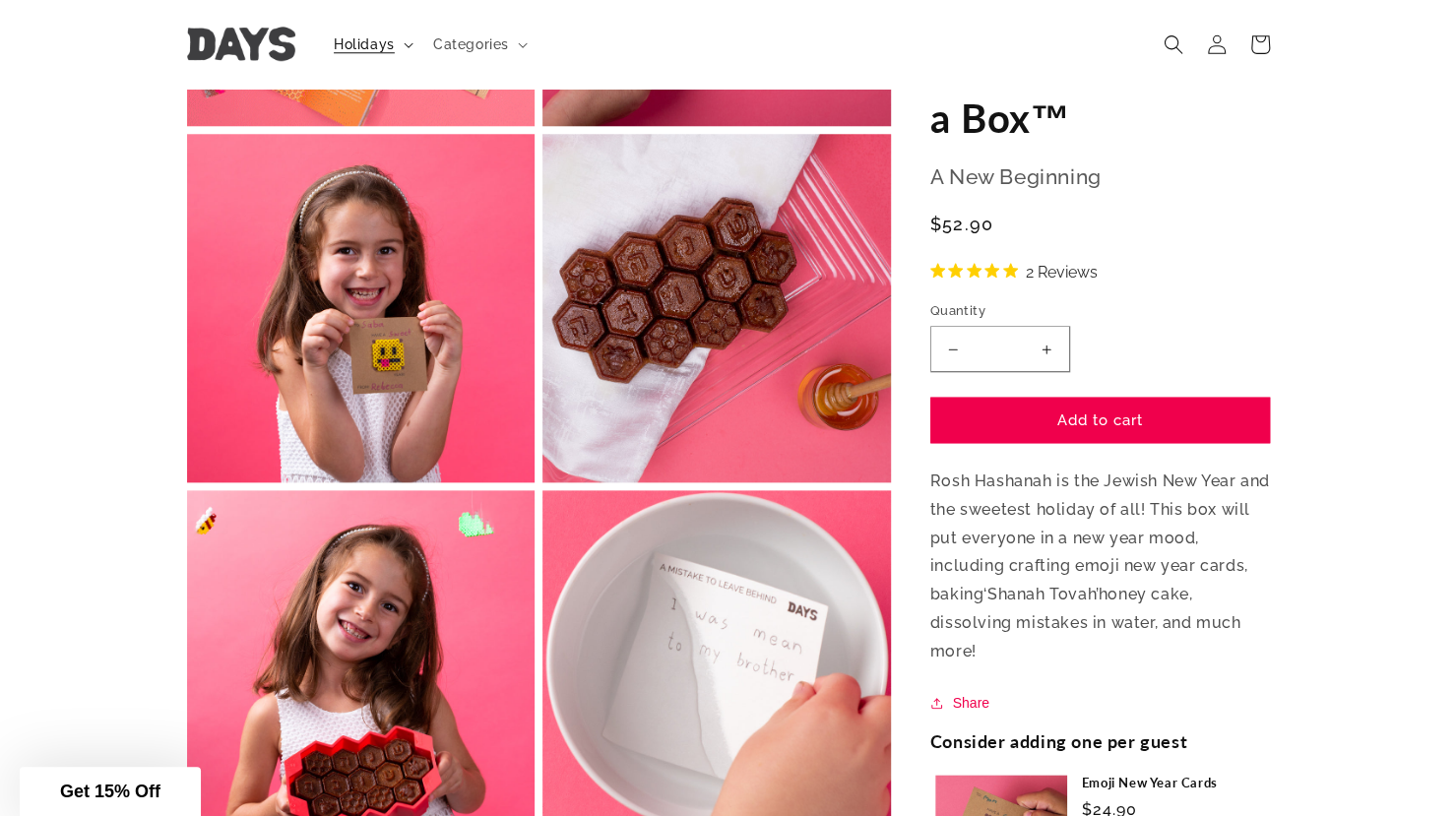 click on "Holidays" at bounding box center [364, 44] 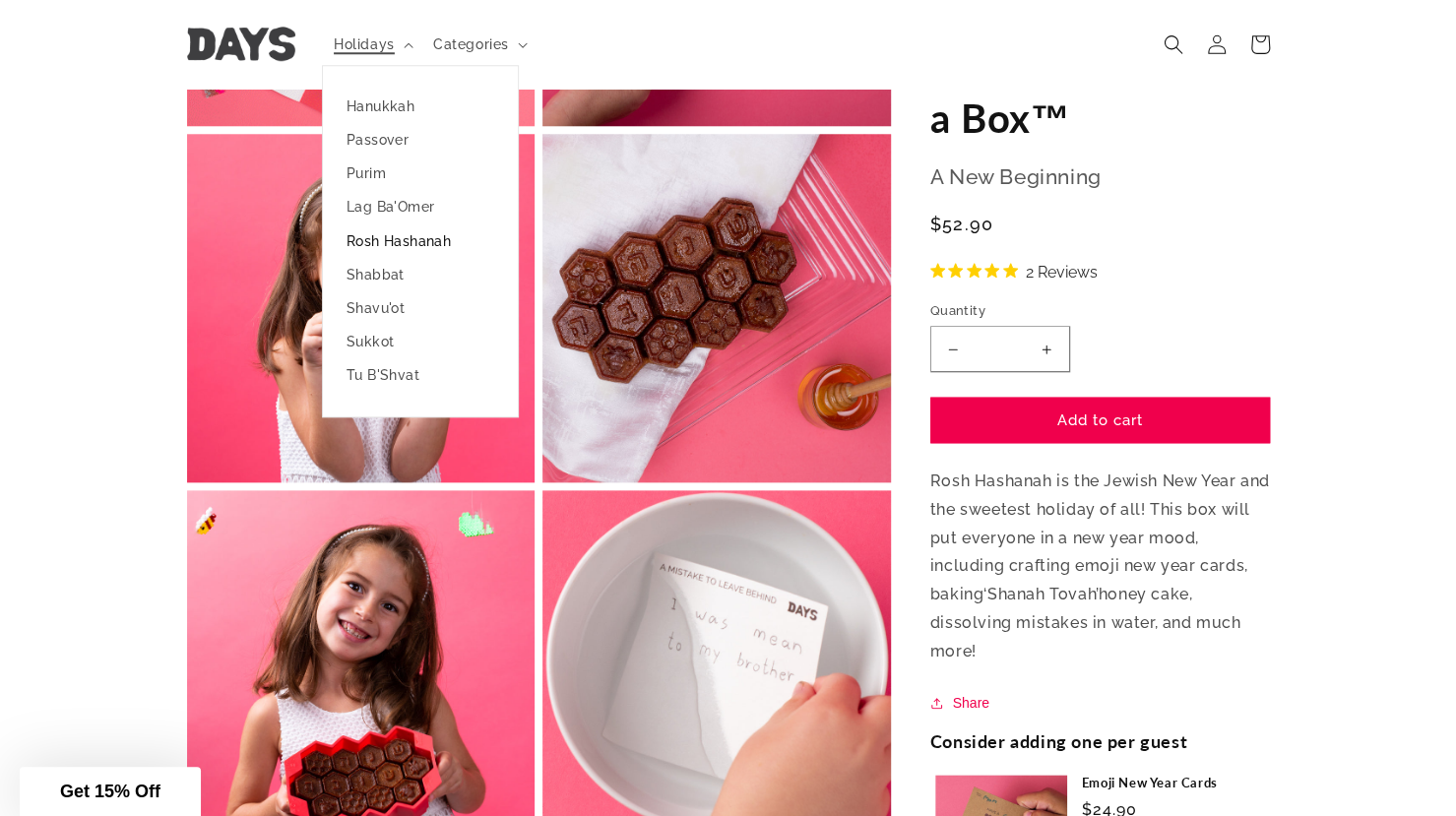click on "Rosh Hashanah" at bounding box center [420, 241] 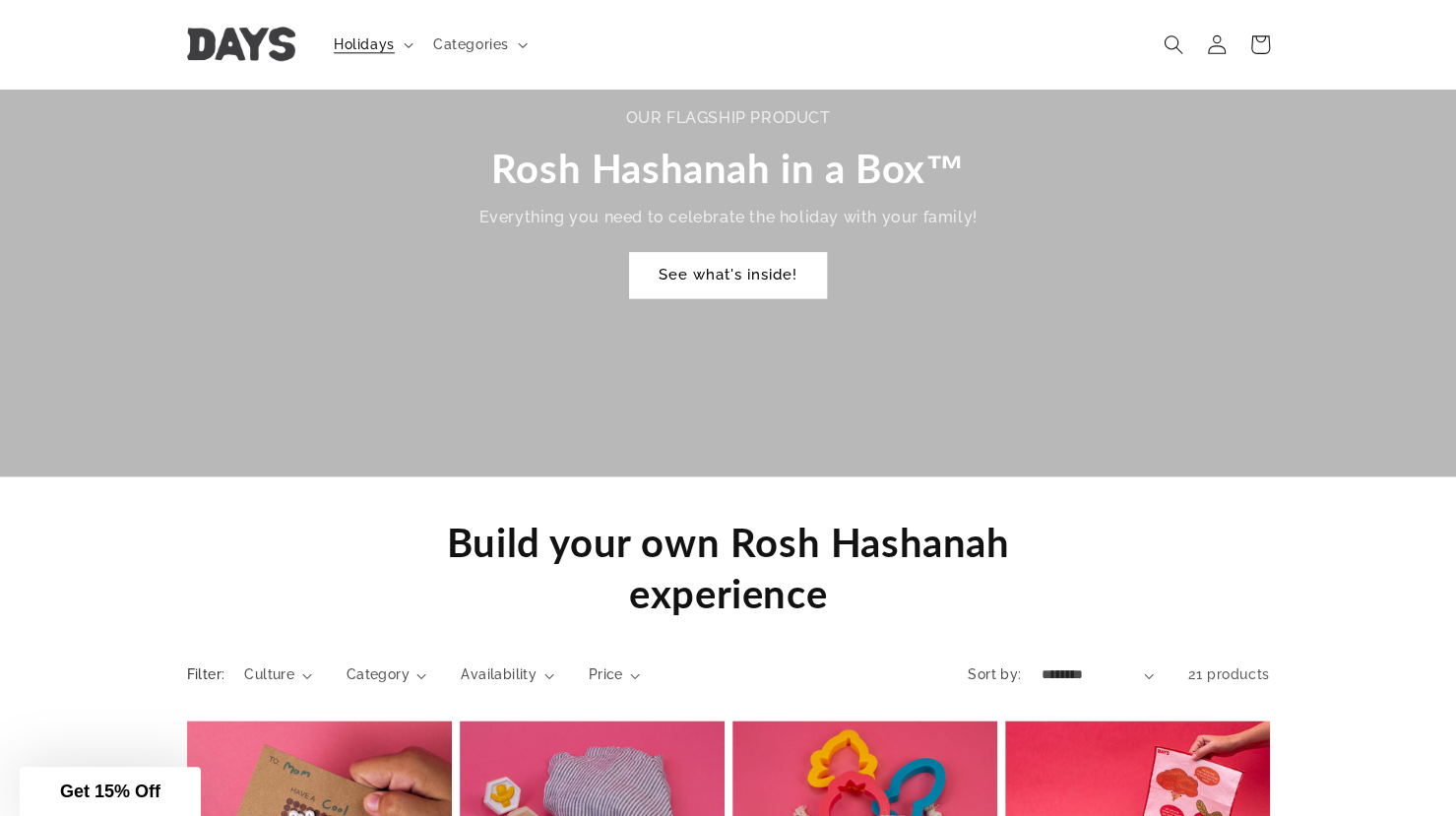 scroll, scrollTop: 1320, scrollLeft: 0, axis: vertical 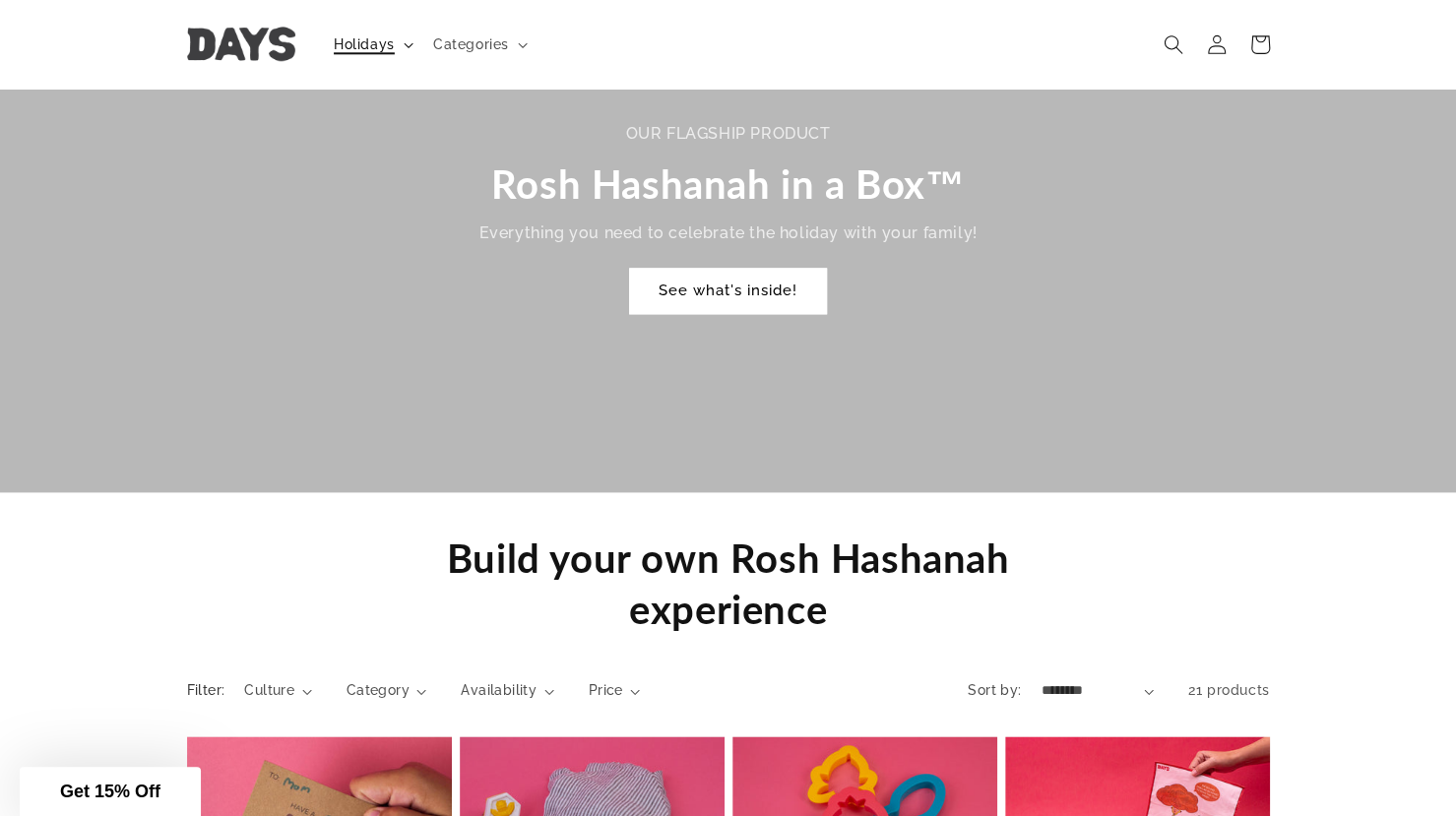 click on "Holidays" at bounding box center (364, 44) 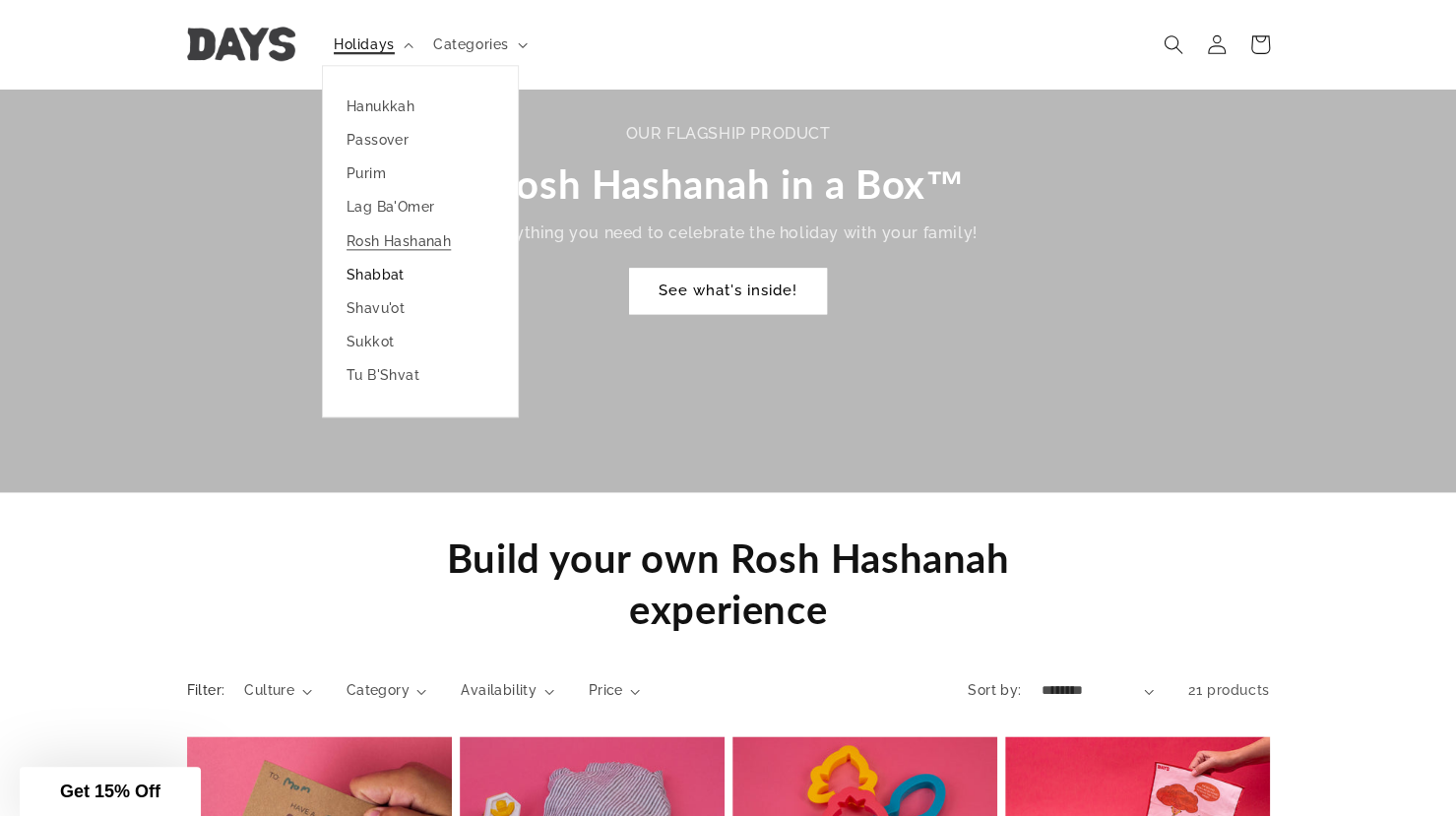 click on "Shabbat" at bounding box center [420, 275] 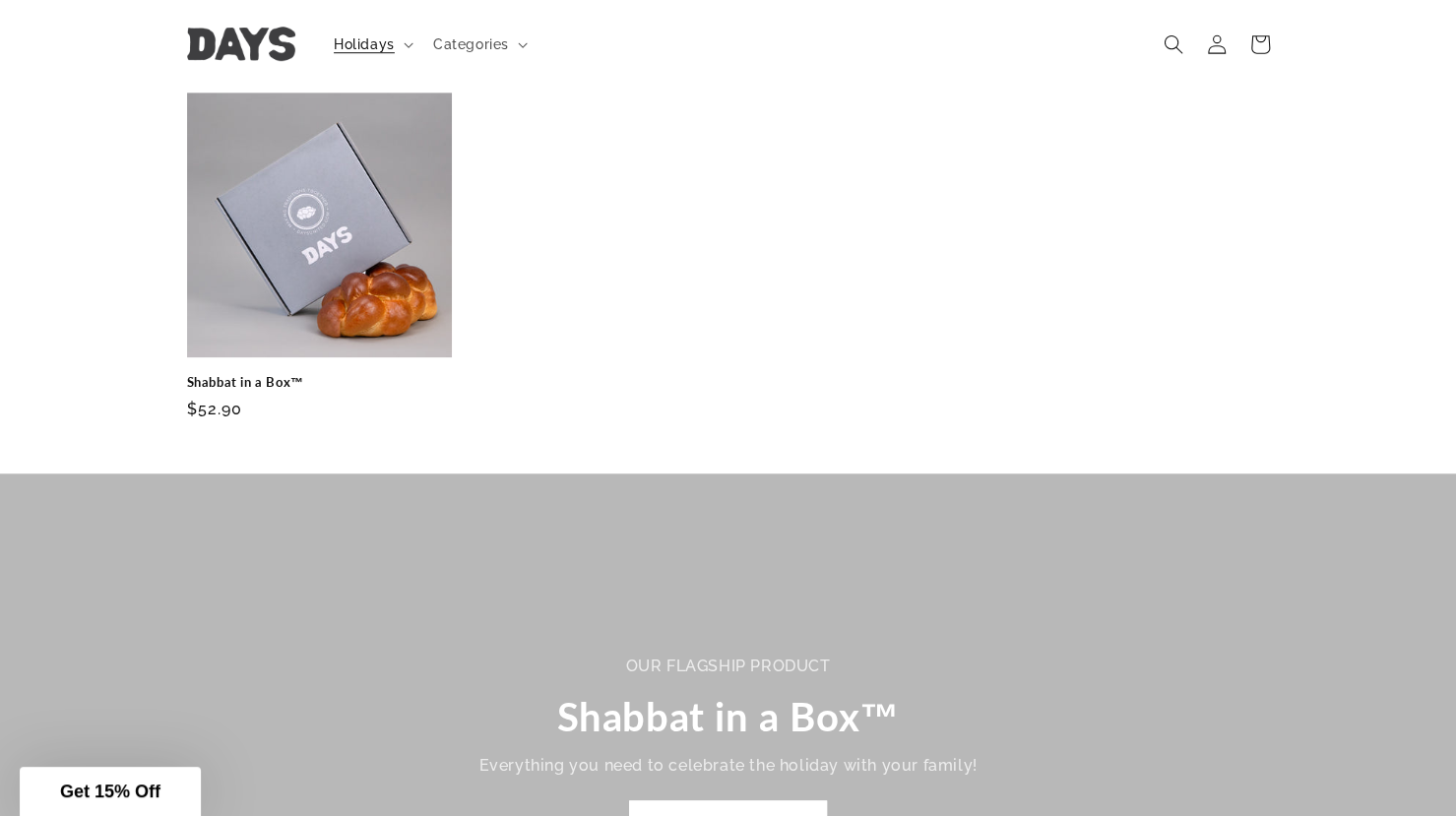 scroll, scrollTop: 785, scrollLeft: 0, axis: vertical 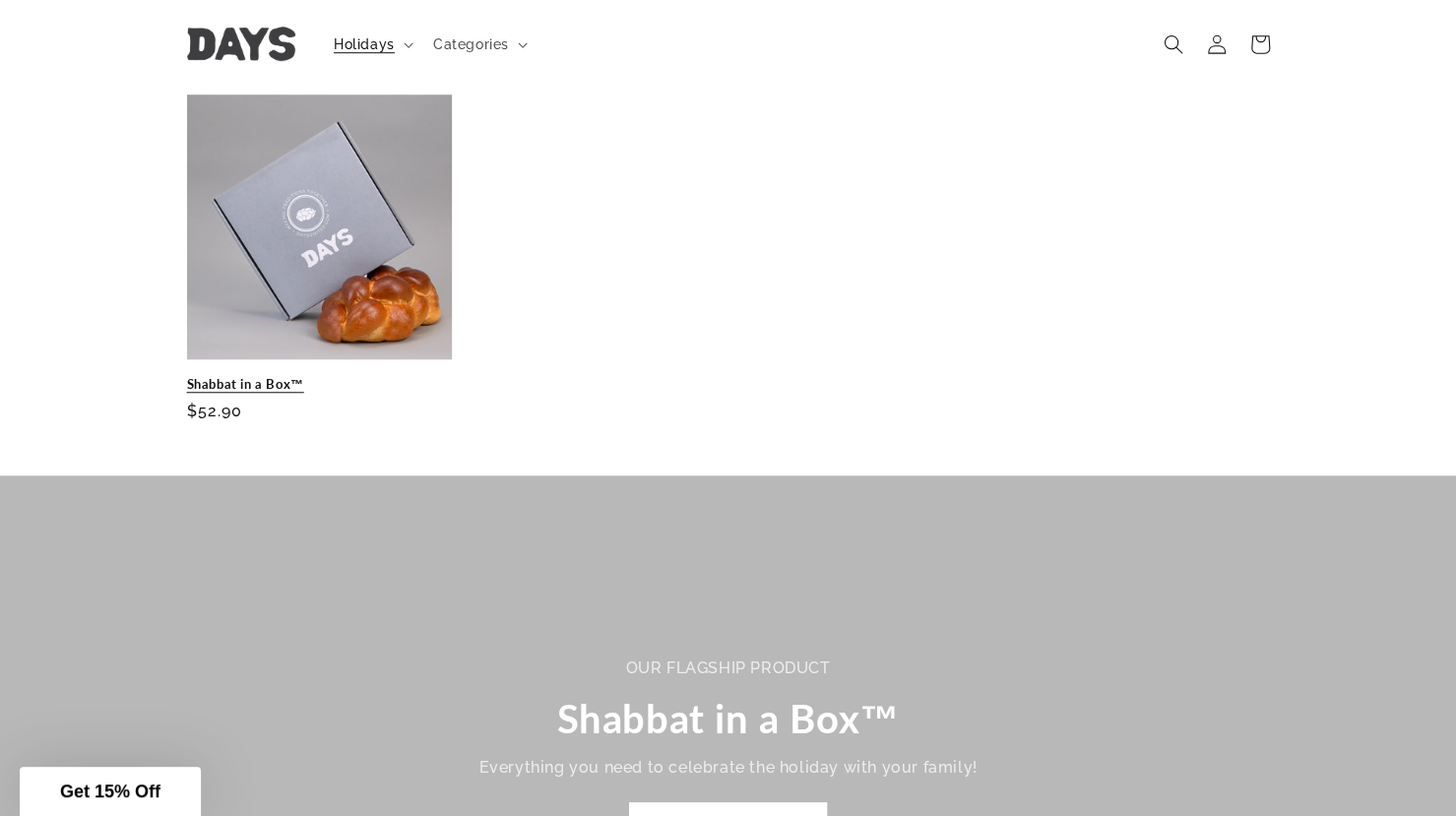 click on "Shabbat in a Box™" at bounding box center [319, 384] 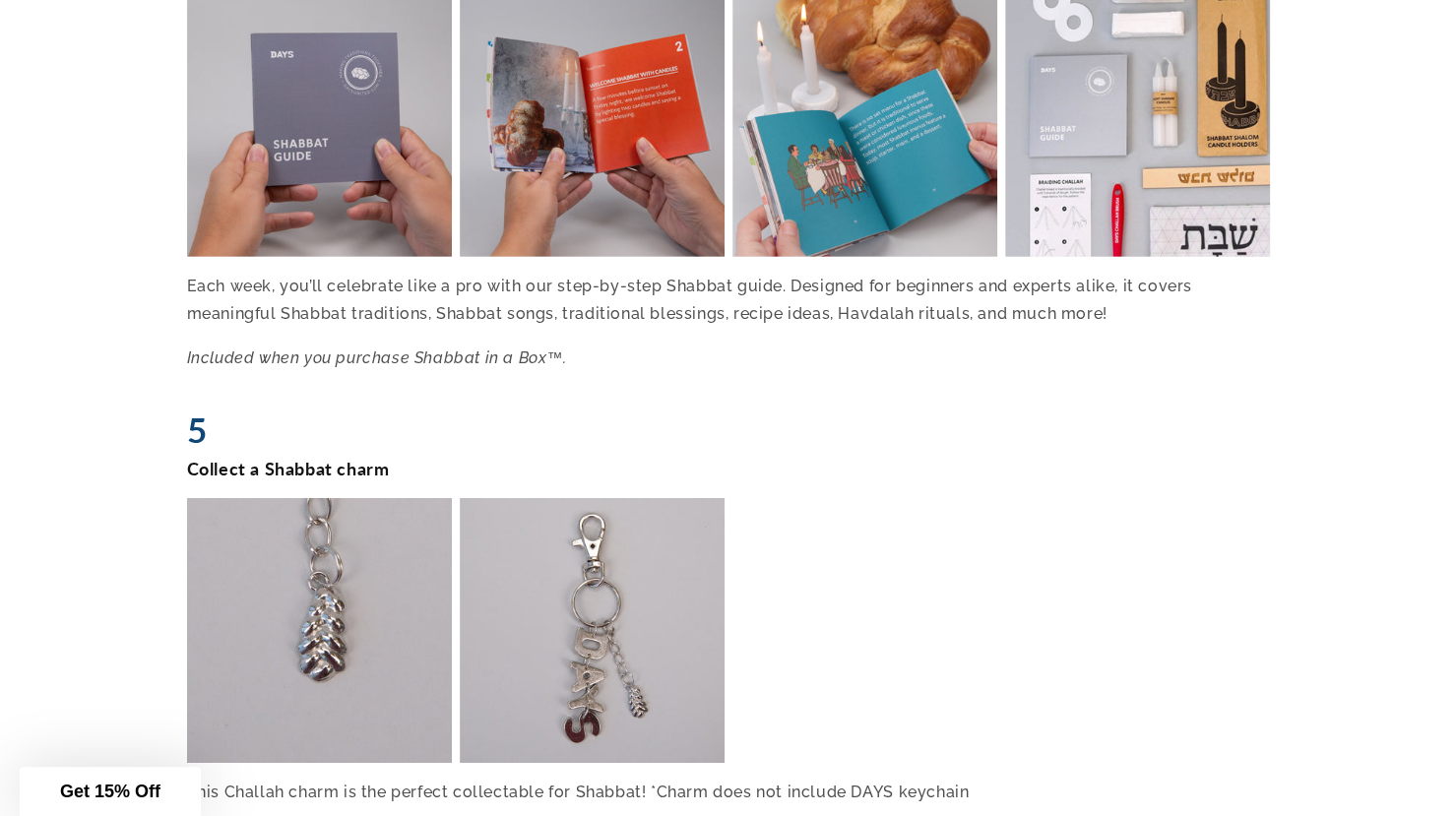 scroll, scrollTop: 3698, scrollLeft: 0, axis: vertical 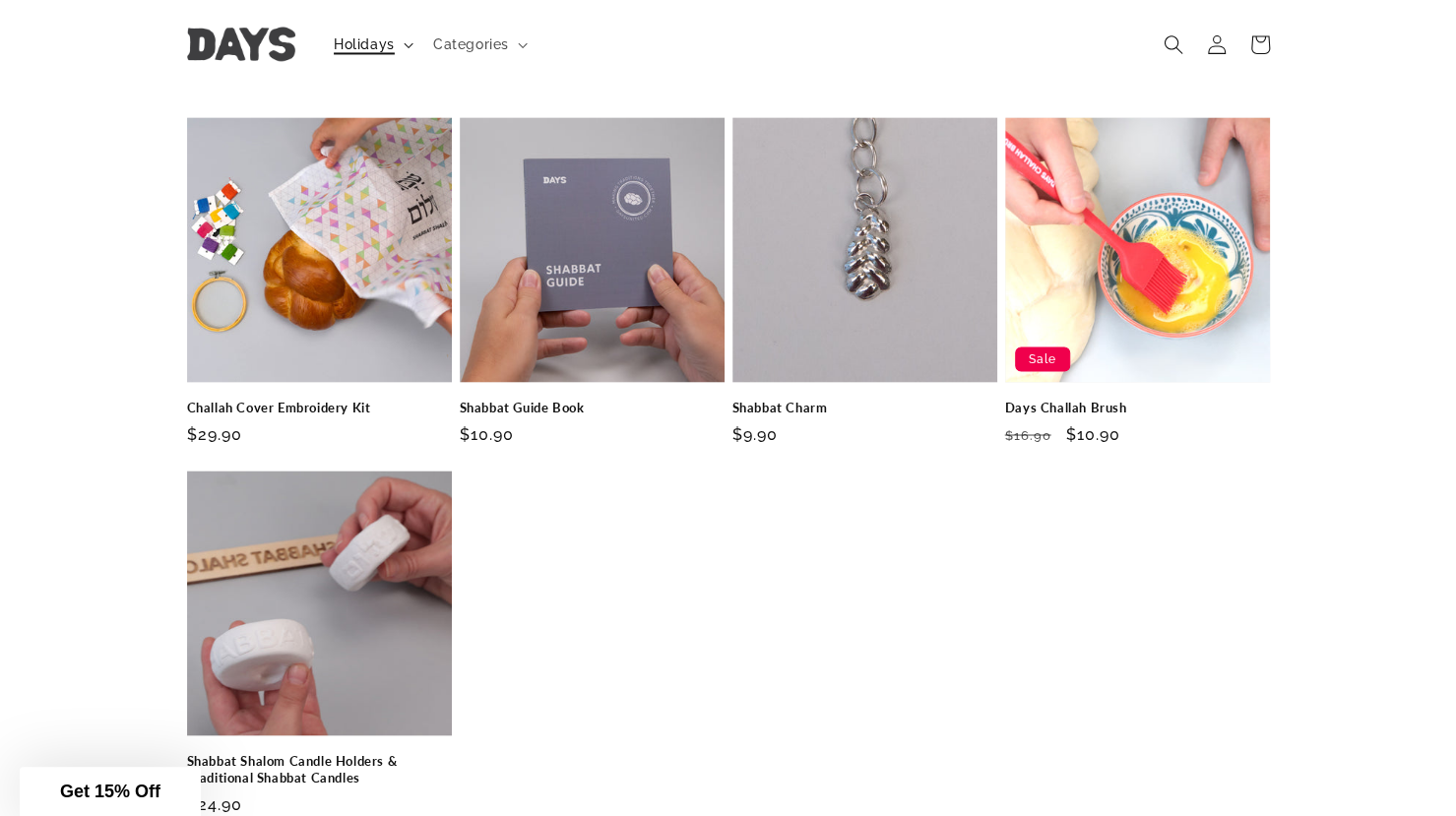 click on "Holidays" at bounding box center (364, 44) 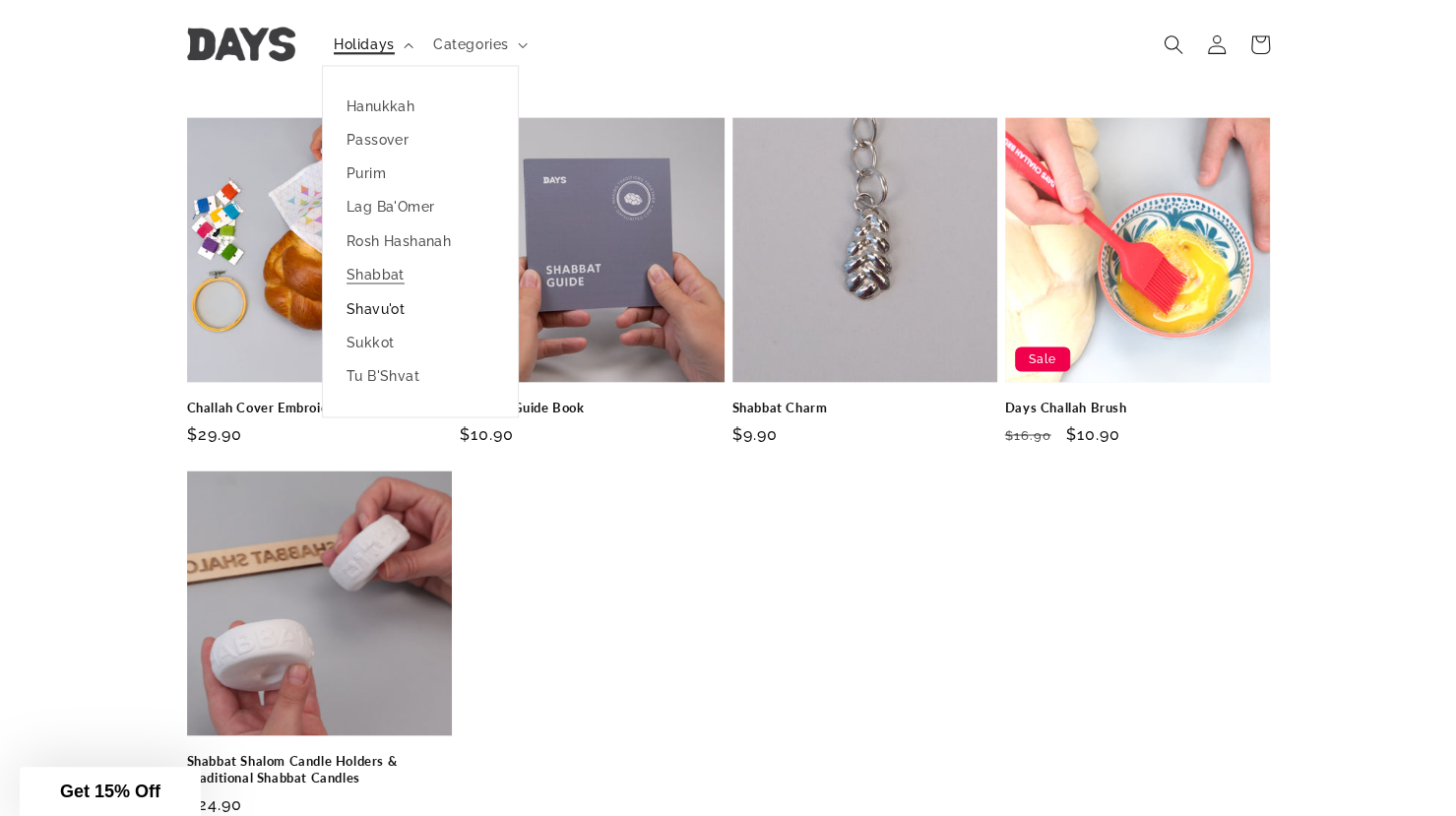 click on "Shavu'ot" at bounding box center [420, 308] 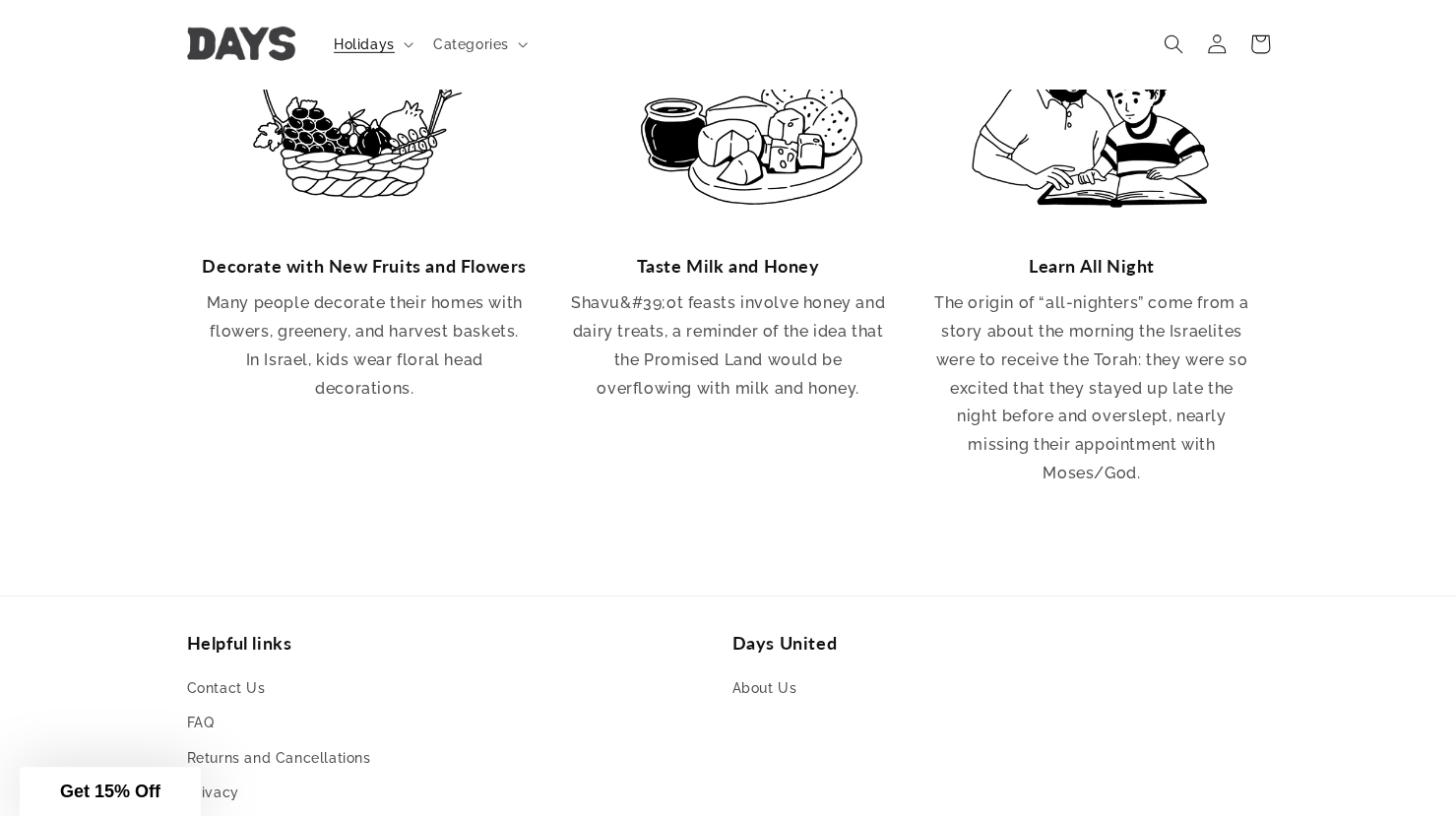 scroll, scrollTop: 3630, scrollLeft: 0, axis: vertical 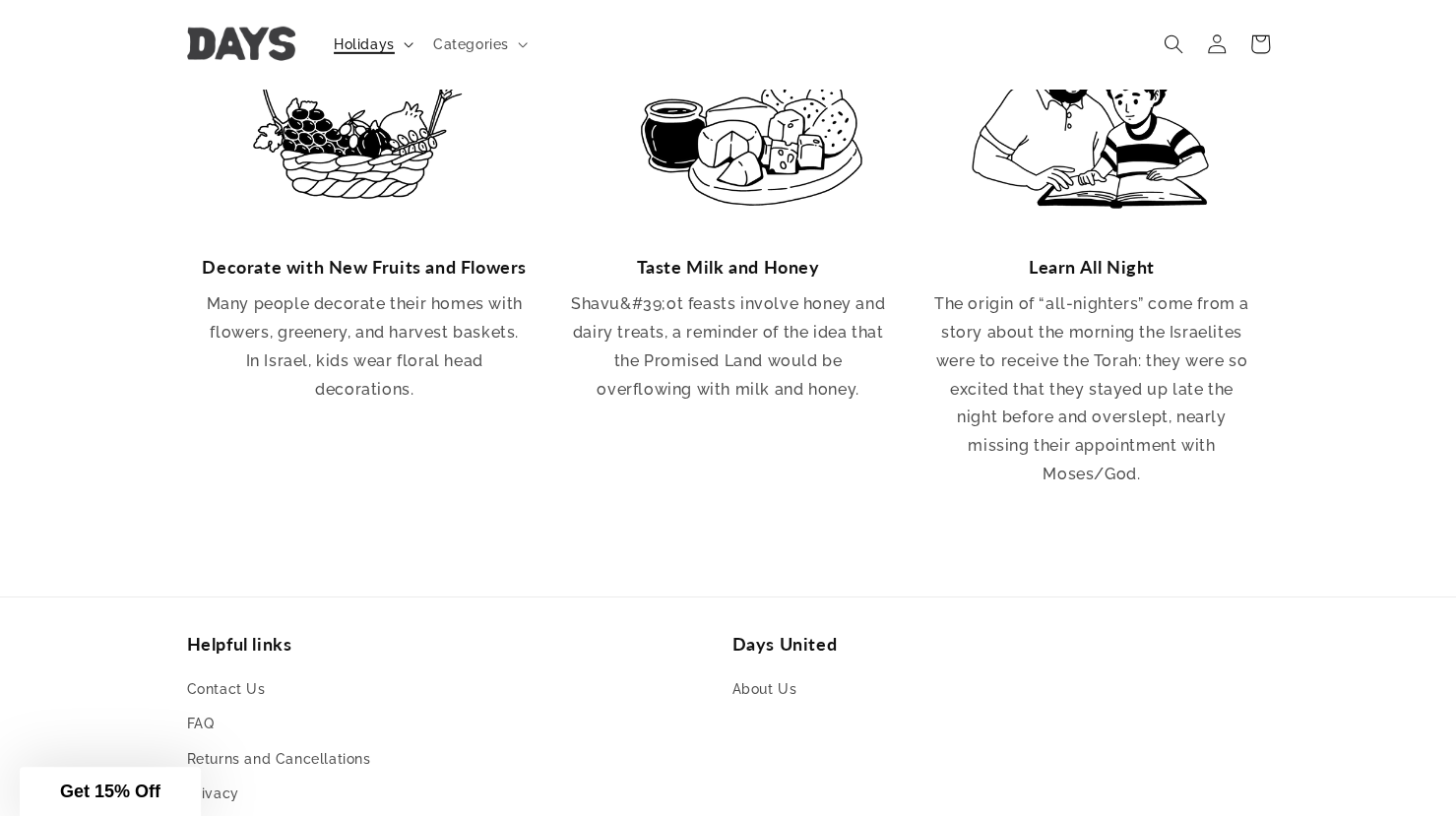 click on "Holidays" at bounding box center (364, 44) 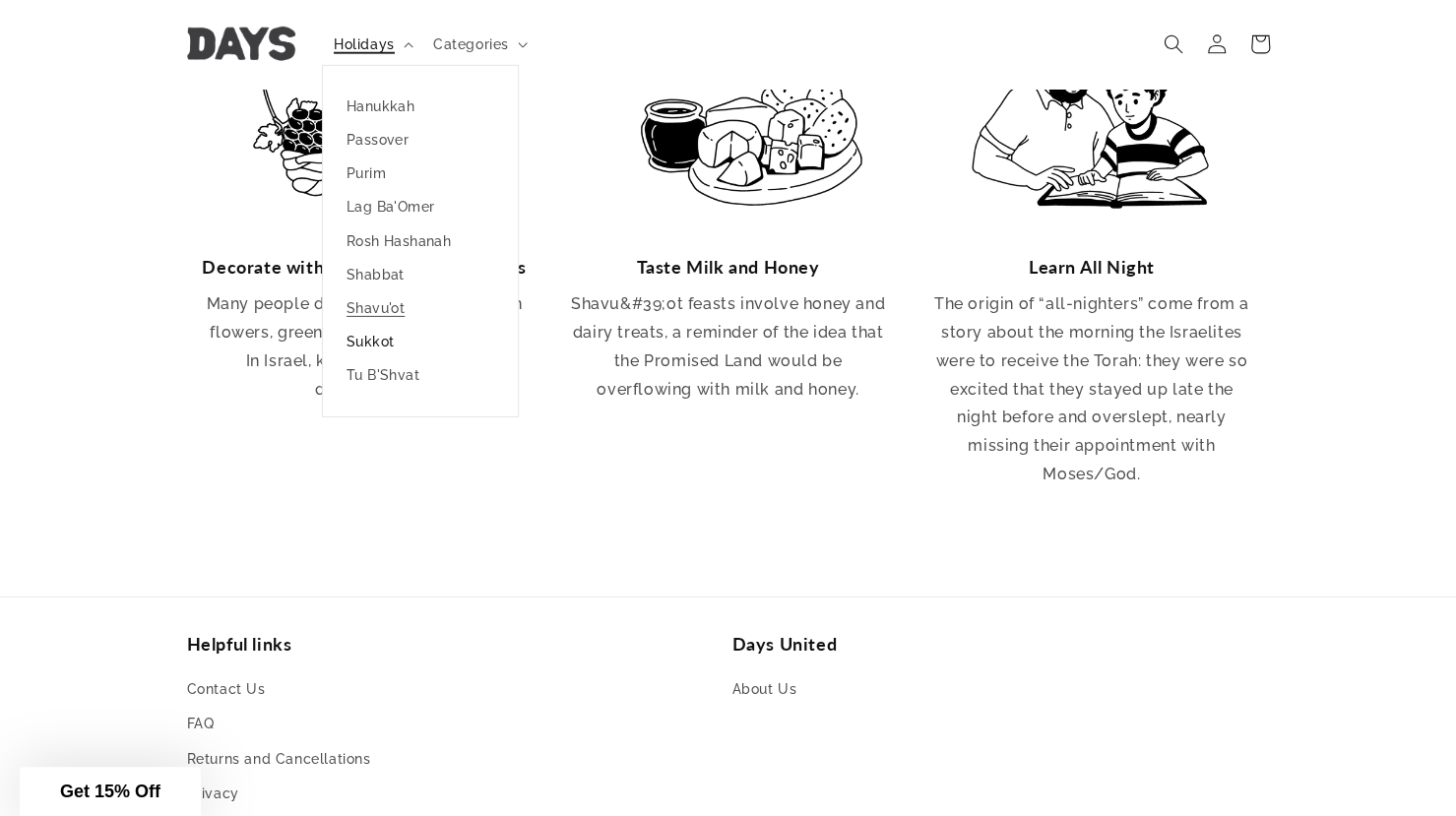 click on "Sukkot" at bounding box center (420, 342) 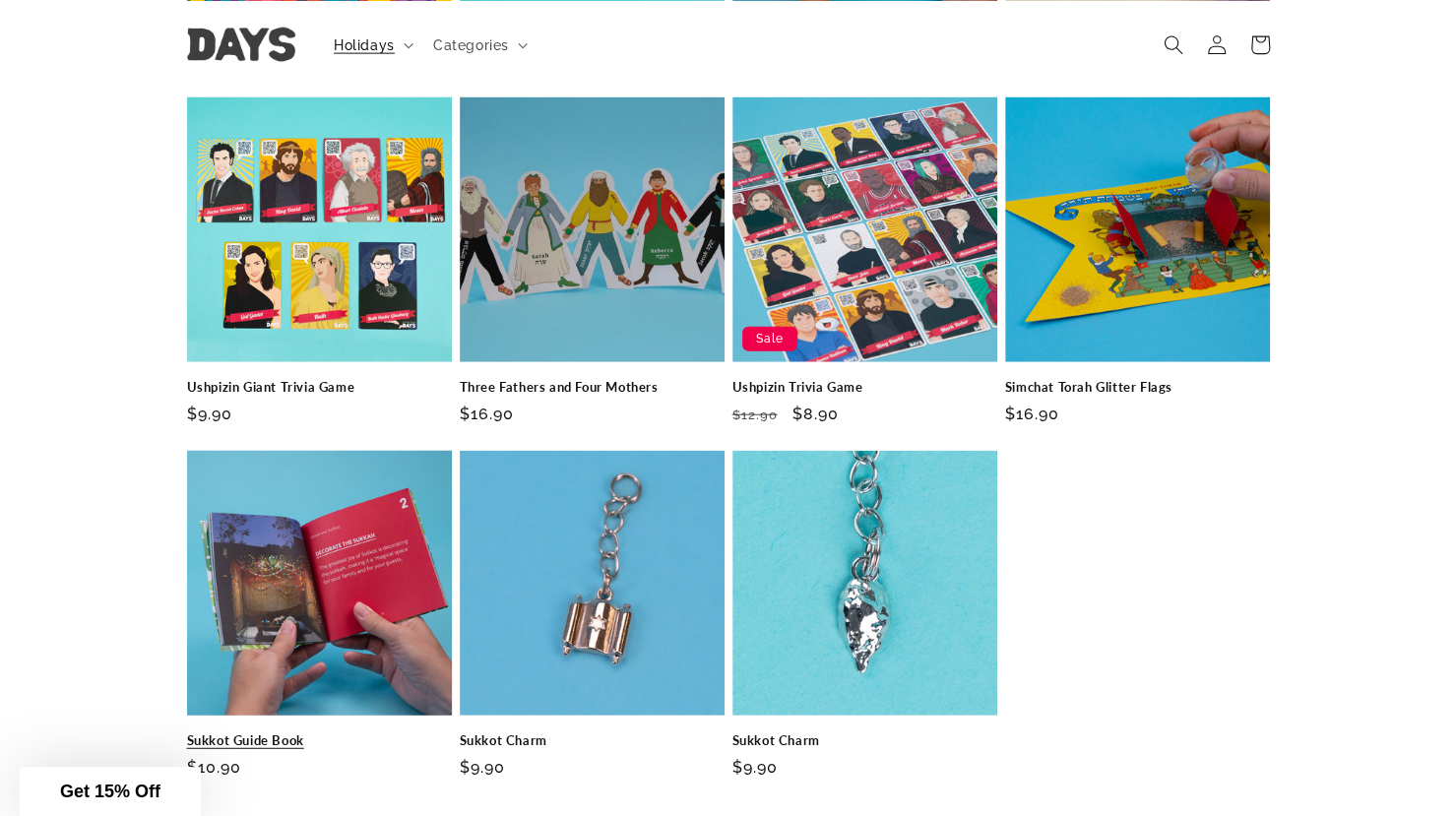 scroll, scrollTop: 2608, scrollLeft: 0, axis: vertical 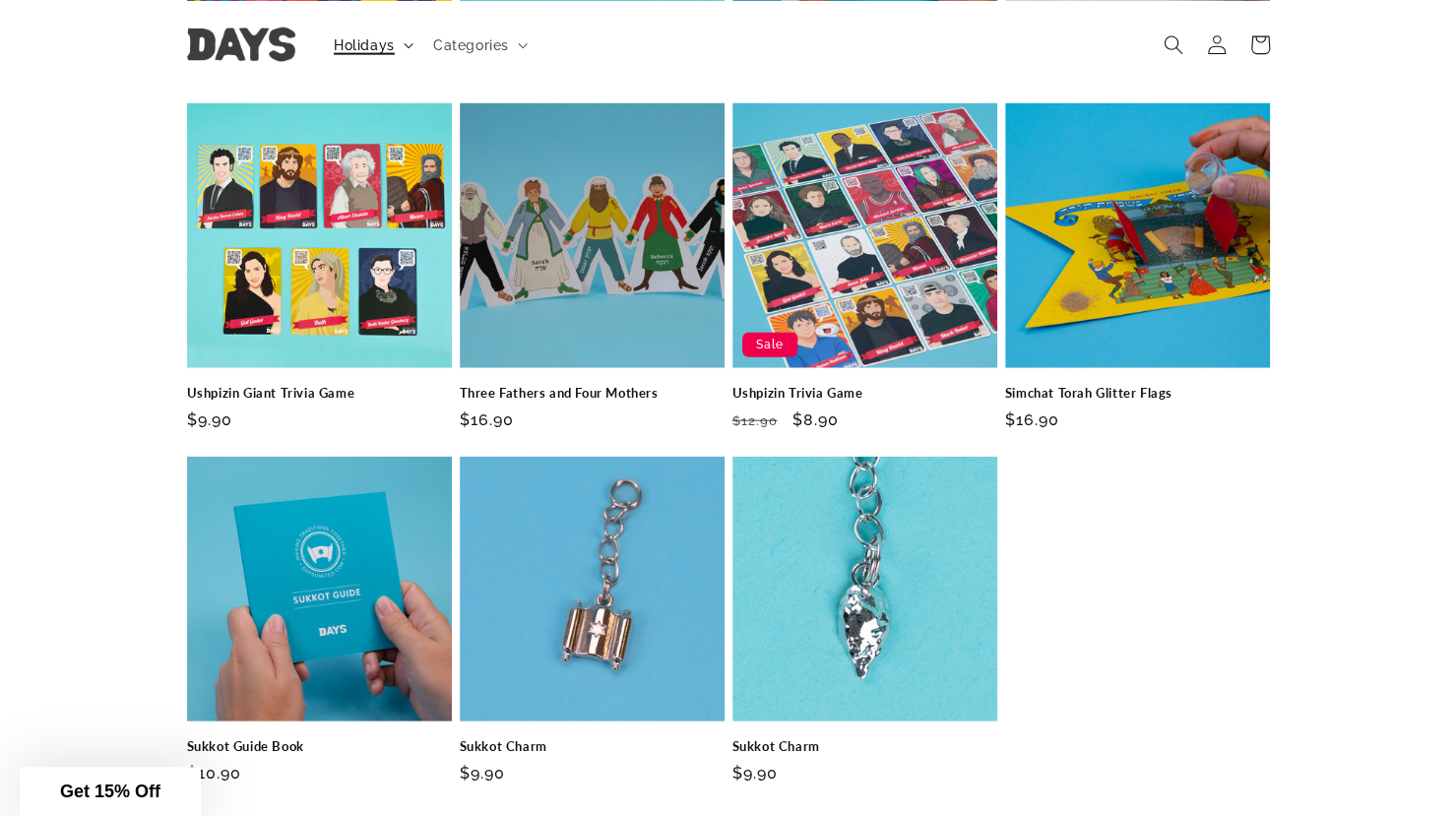 click on "Holidays" at bounding box center [364, 44] 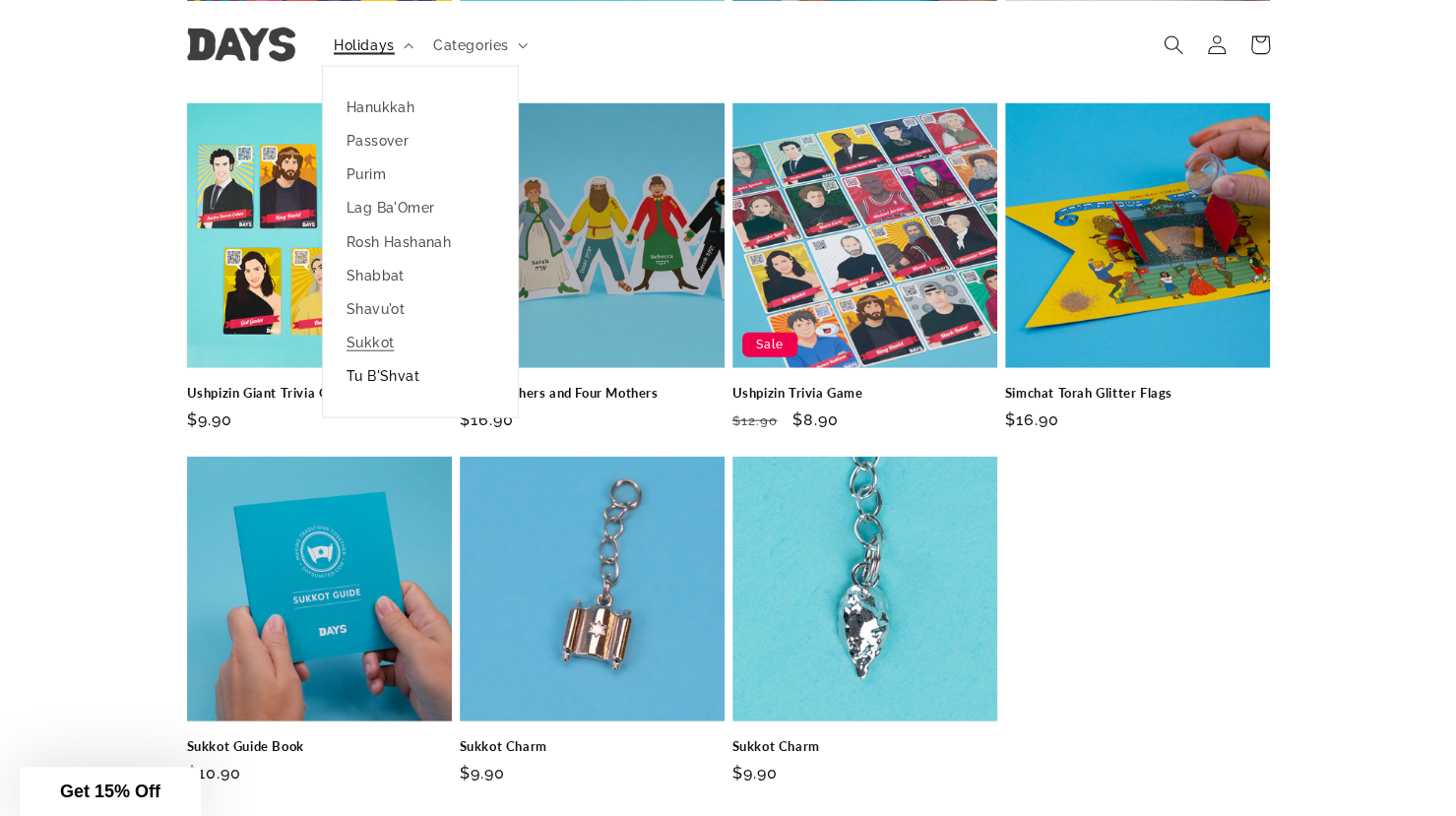 click on "Tu B'Shvat" at bounding box center [420, 376] 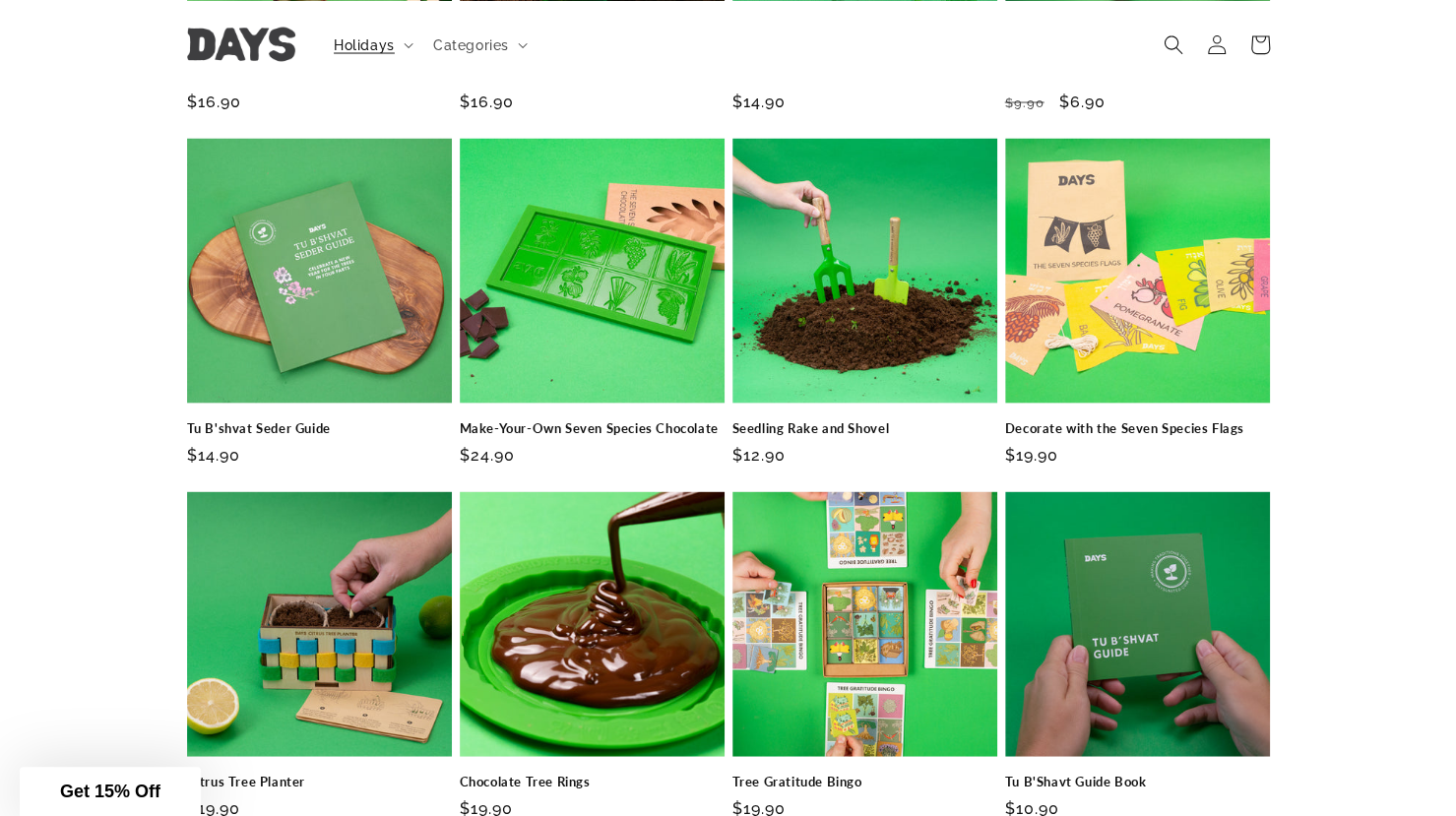 scroll, scrollTop: 2143, scrollLeft: 0, axis: vertical 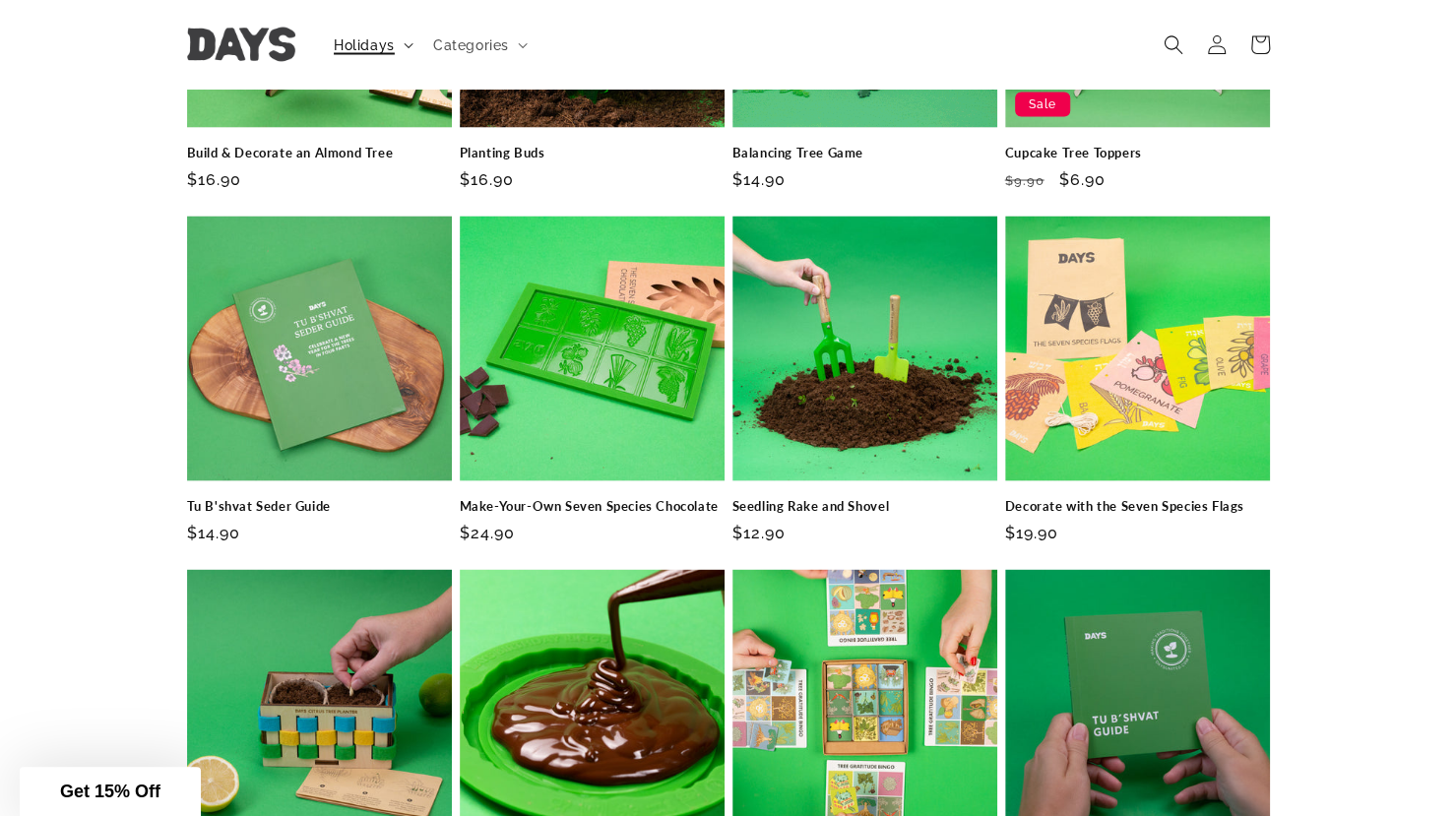 click on "Holidays" at bounding box center (364, 44) 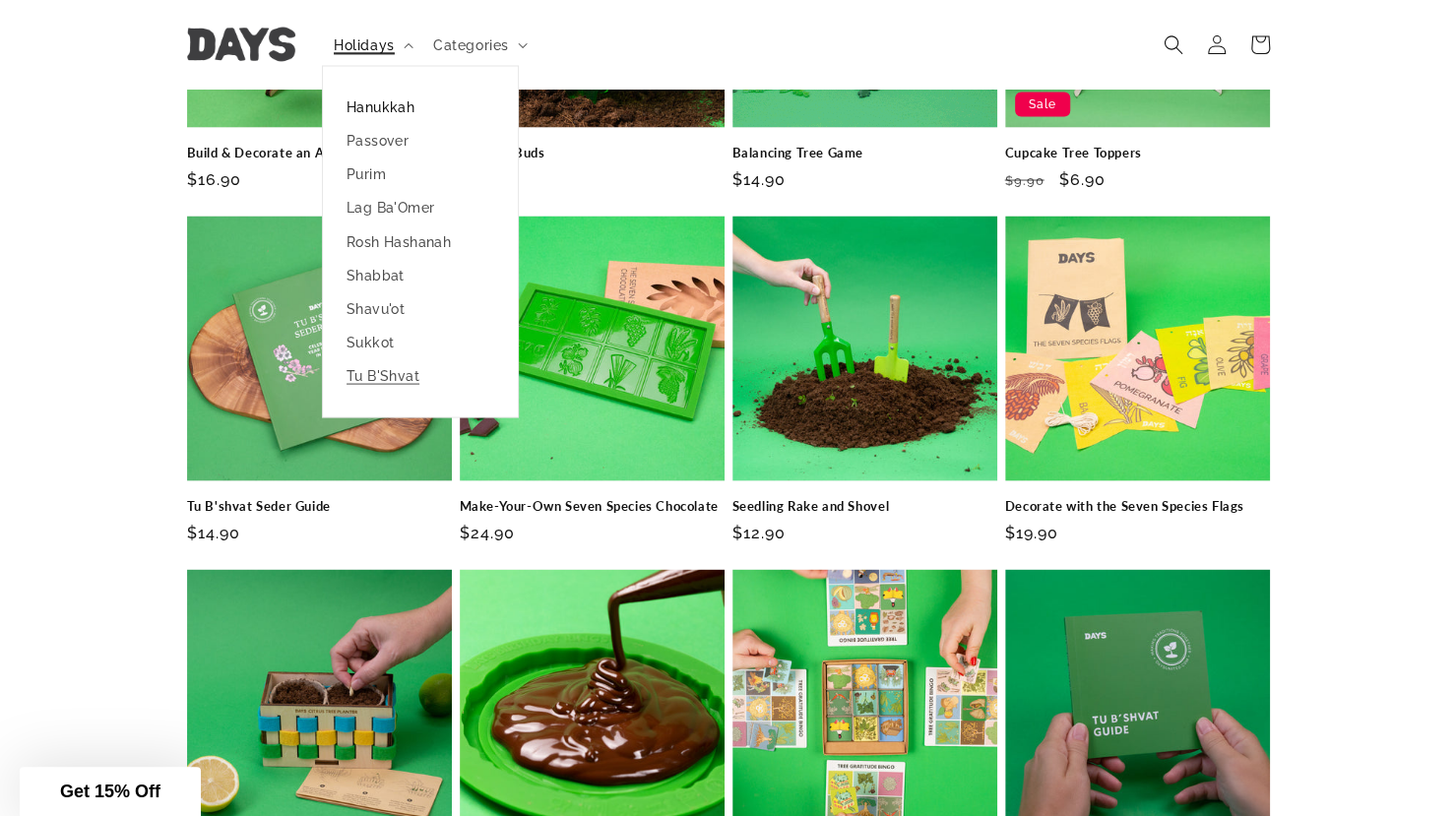 click on "Hanukkah" at bounding box center (420, 106) 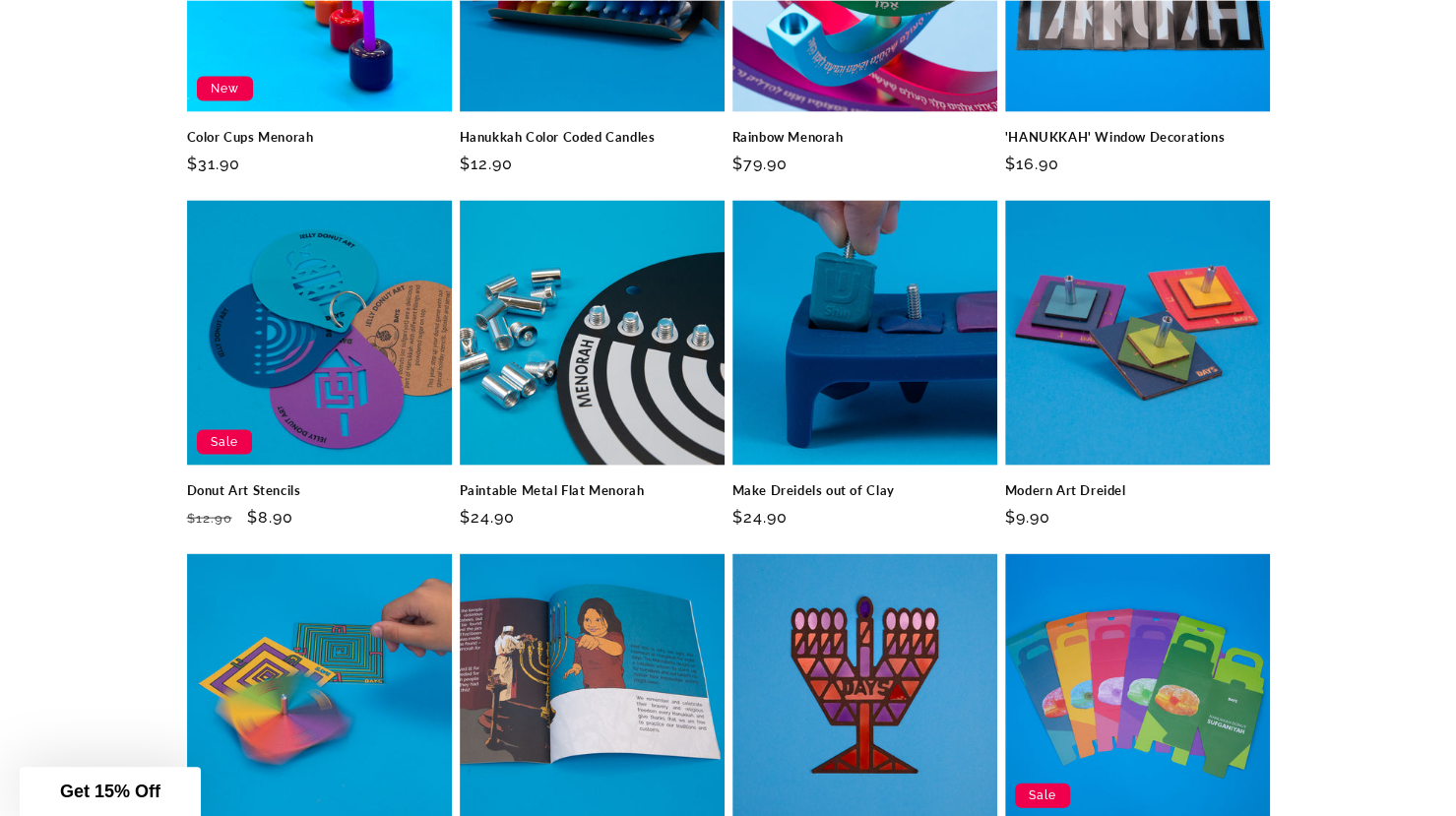 scroll, scrollTop: 2160, scrollLeft: 0, axis: vertical 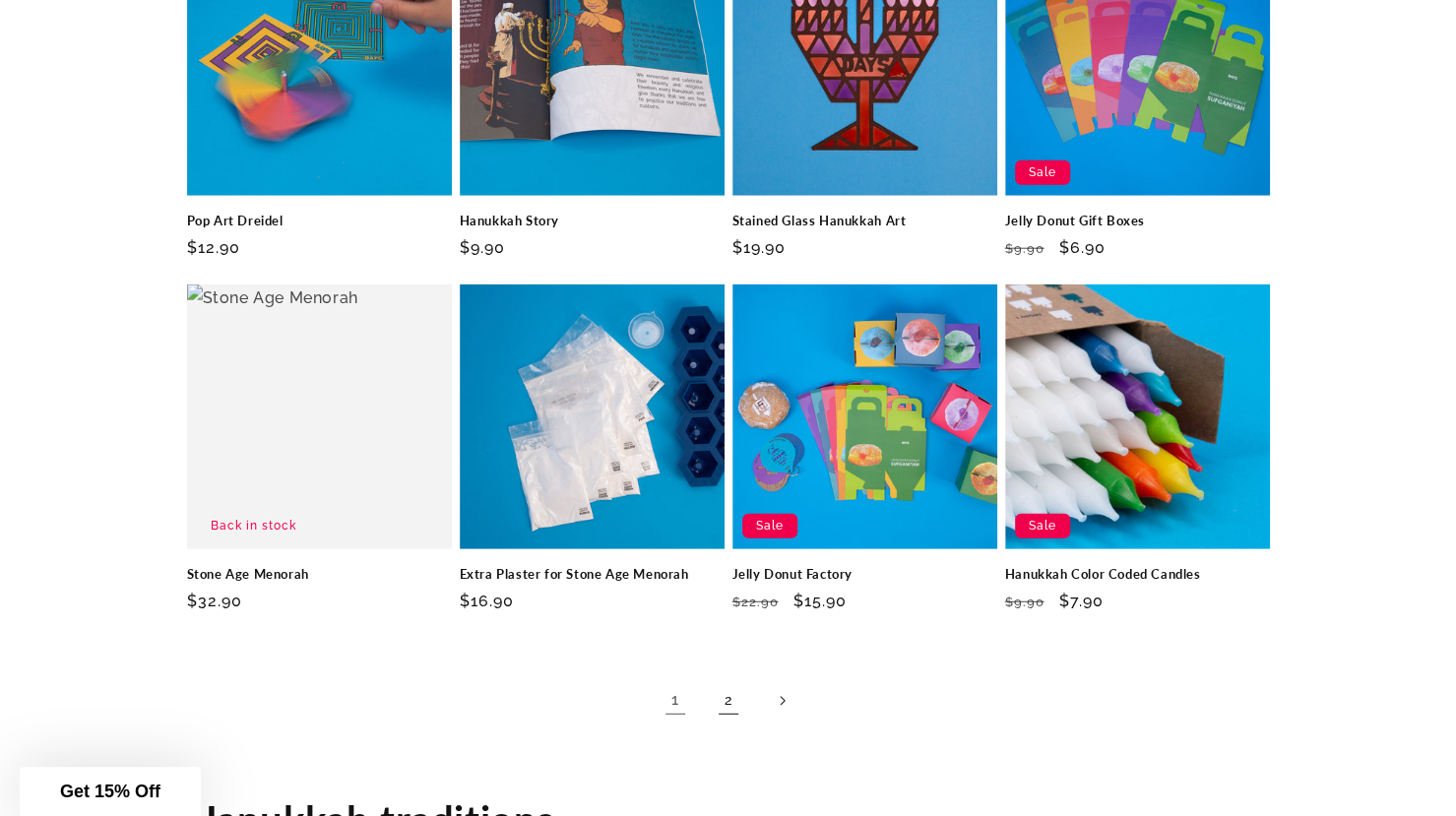 click on "2" at bounding box center [728, 701] 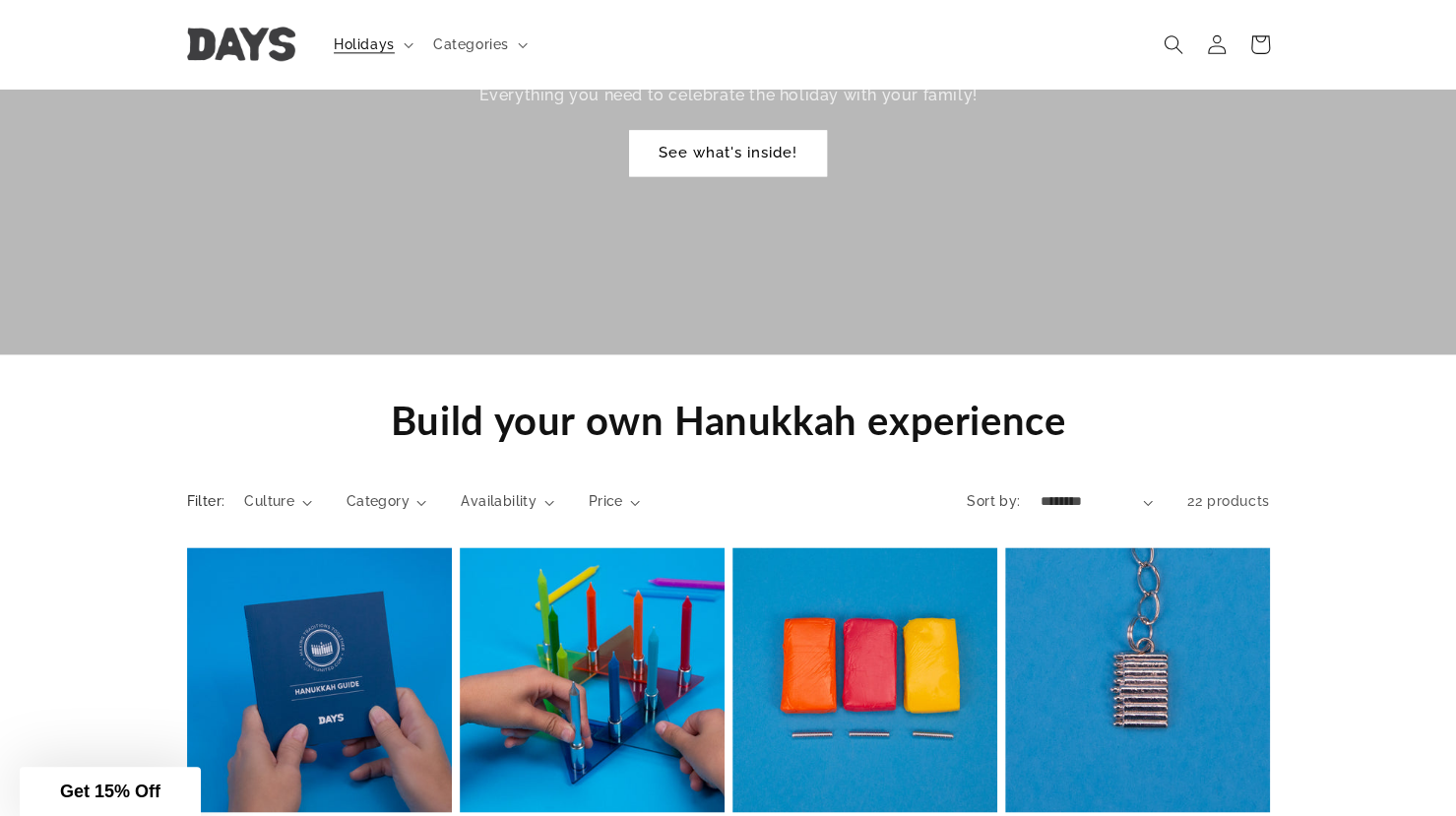 scroll, scrollTop: 1443, scrollLeft: 0, axis: vertical 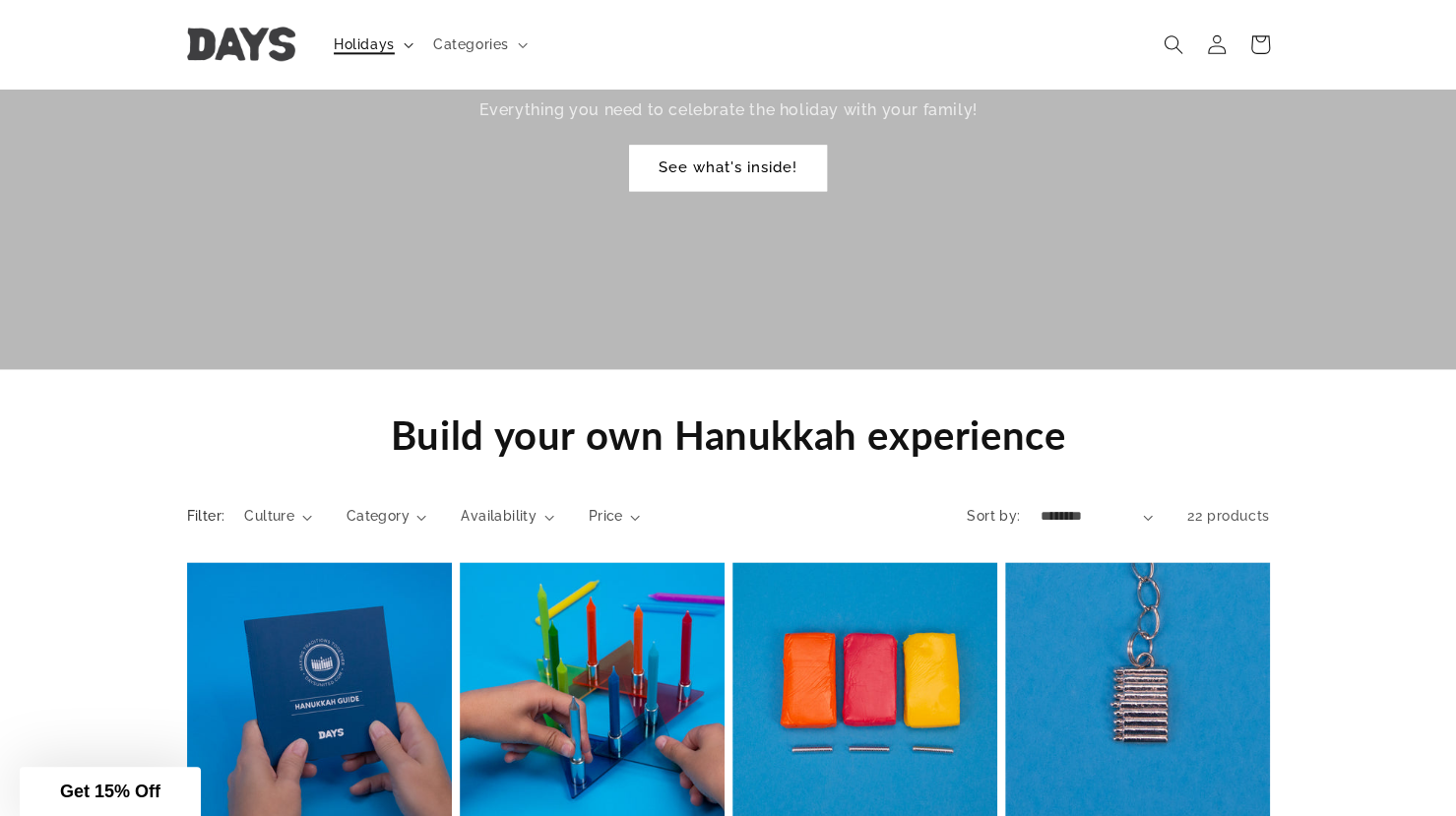 click on "Holidays" at bounding box center (364, 44) 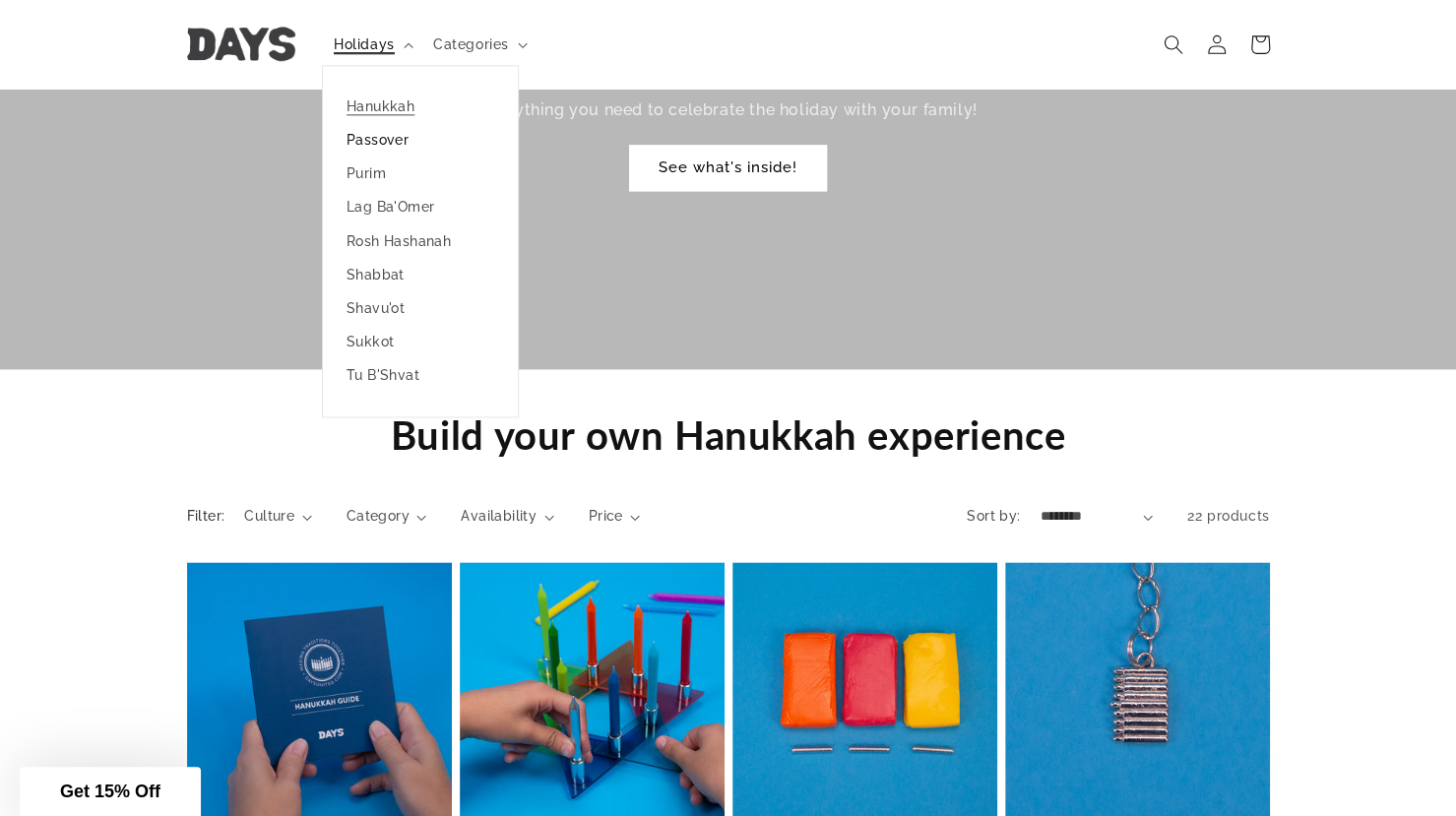click on "Passover" at bounding box center (420, 140) 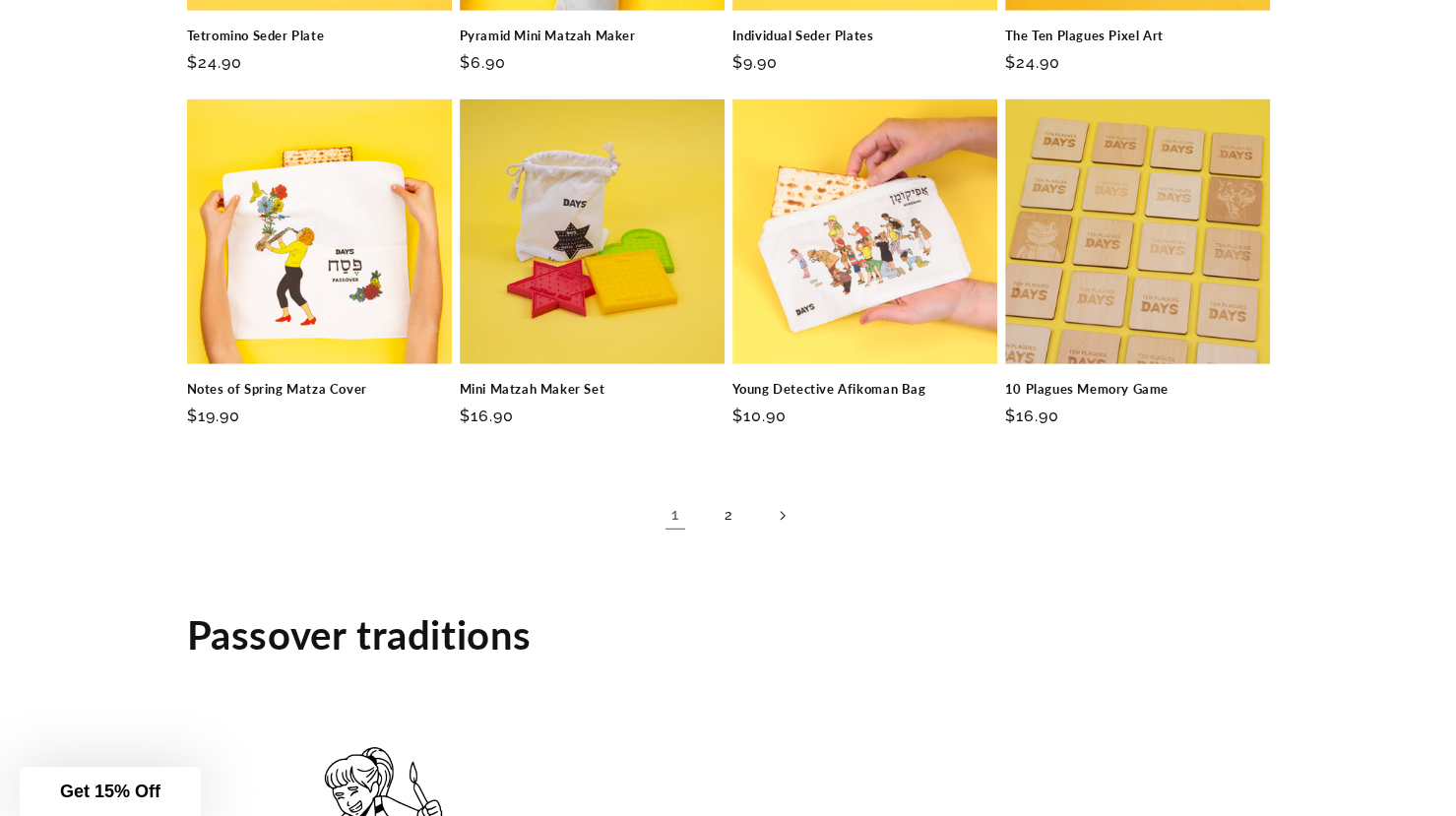 scroll, scrollTop: 2973, scrollLeft: 0, axis: vertical 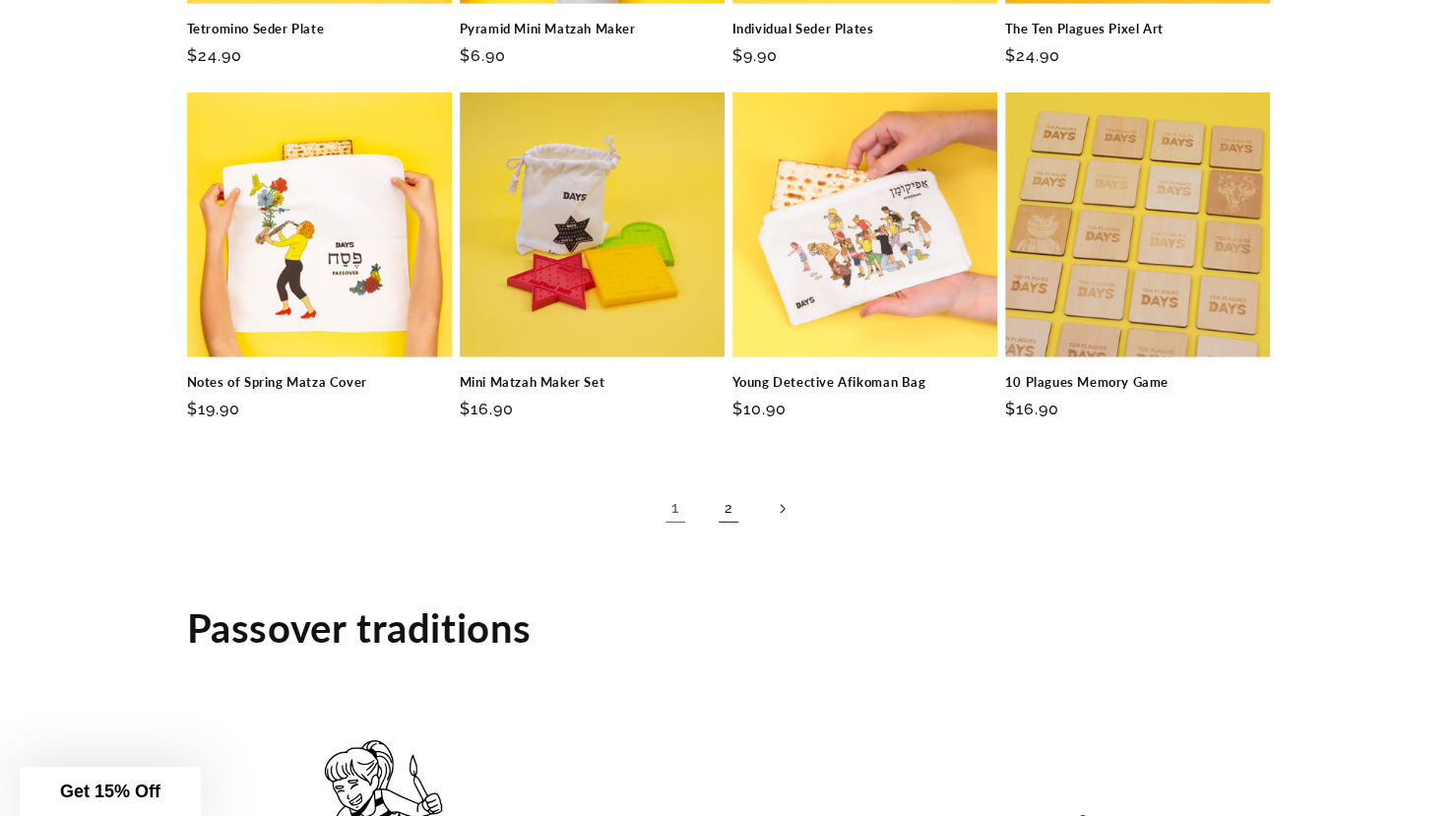 click on "2" at bounding box center (728, 509) 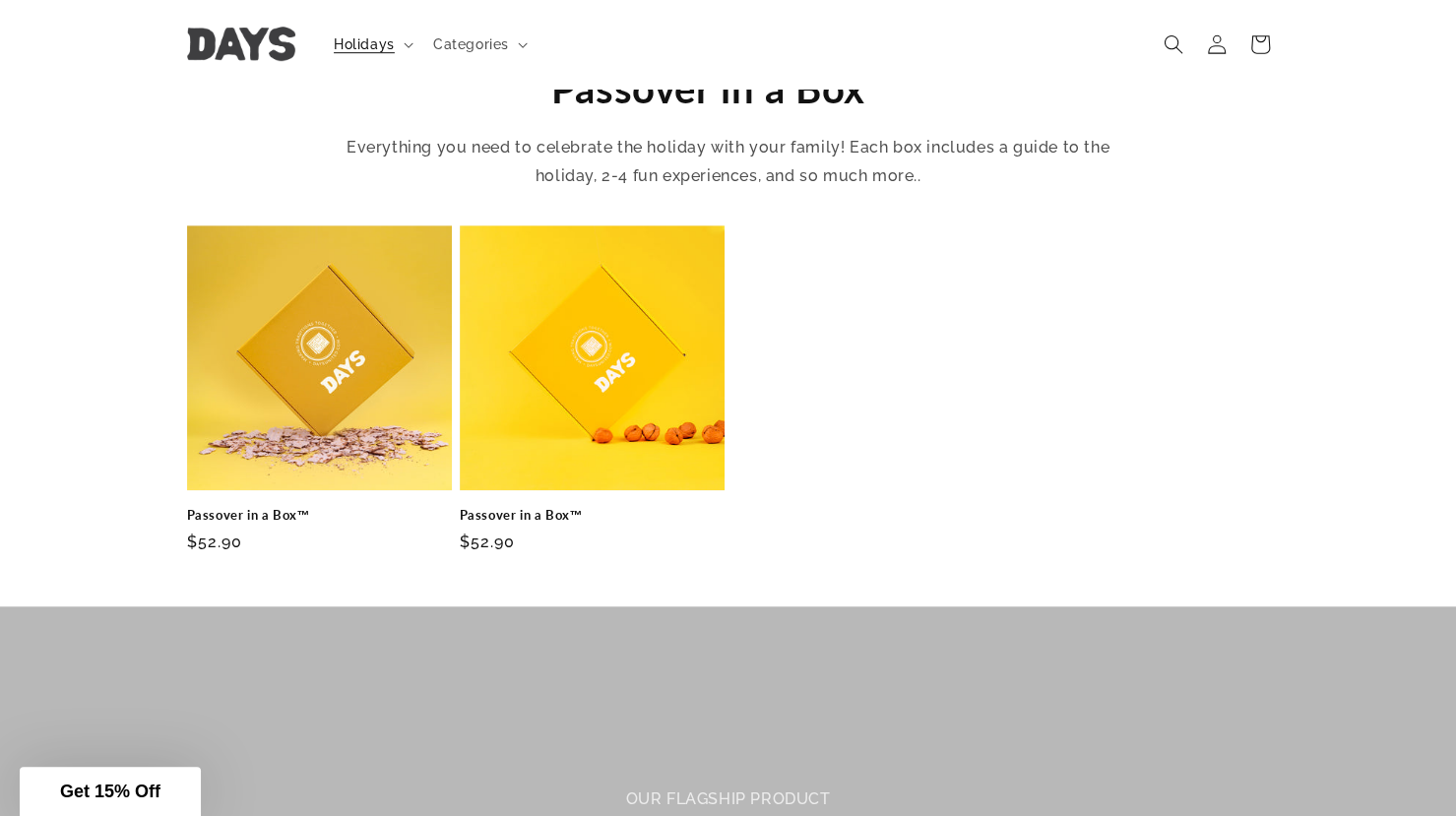 scroll, scrollTop: 0, scrollLeft: 0, axis: both 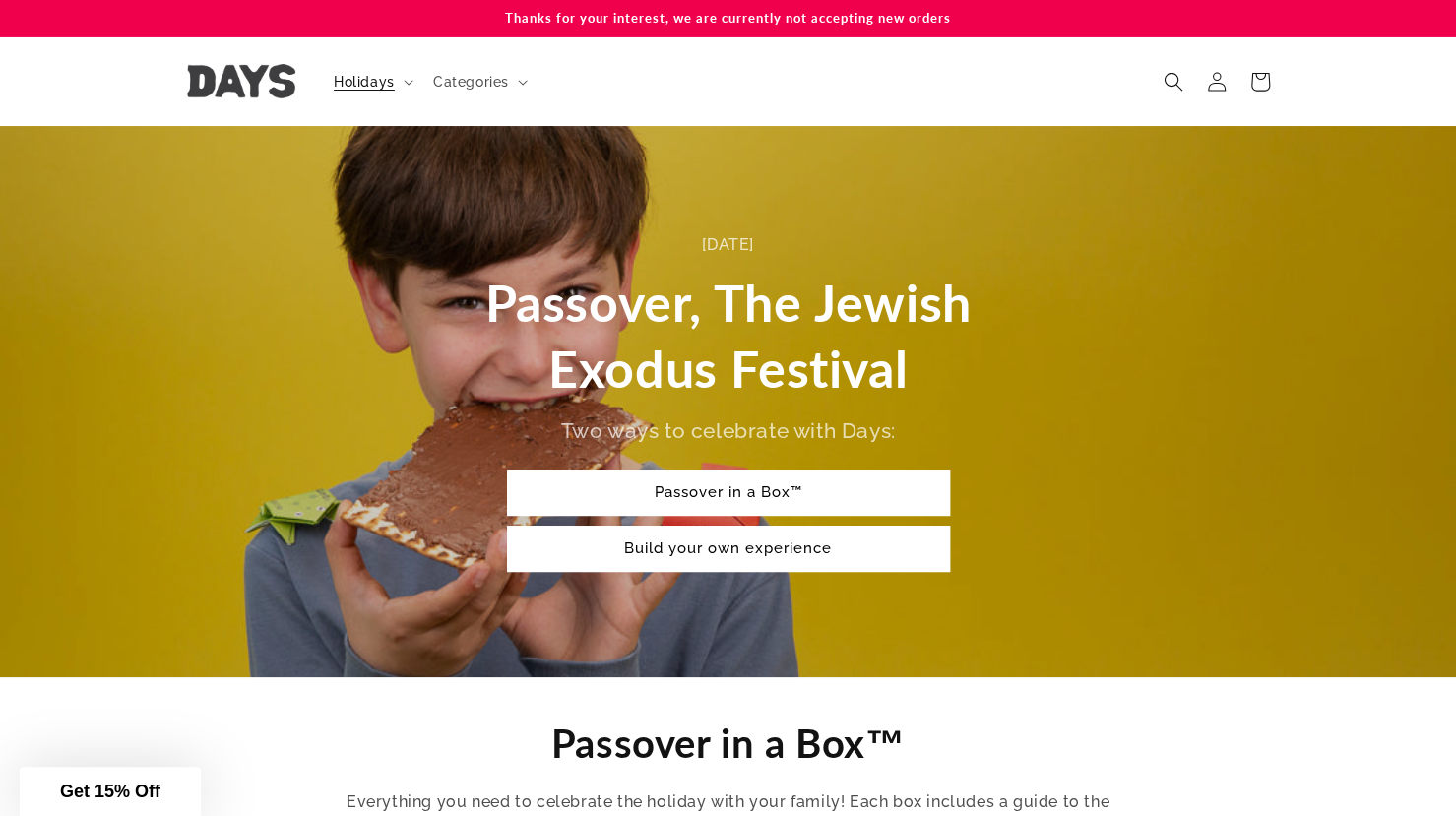 click at bounding box center [241, 81] 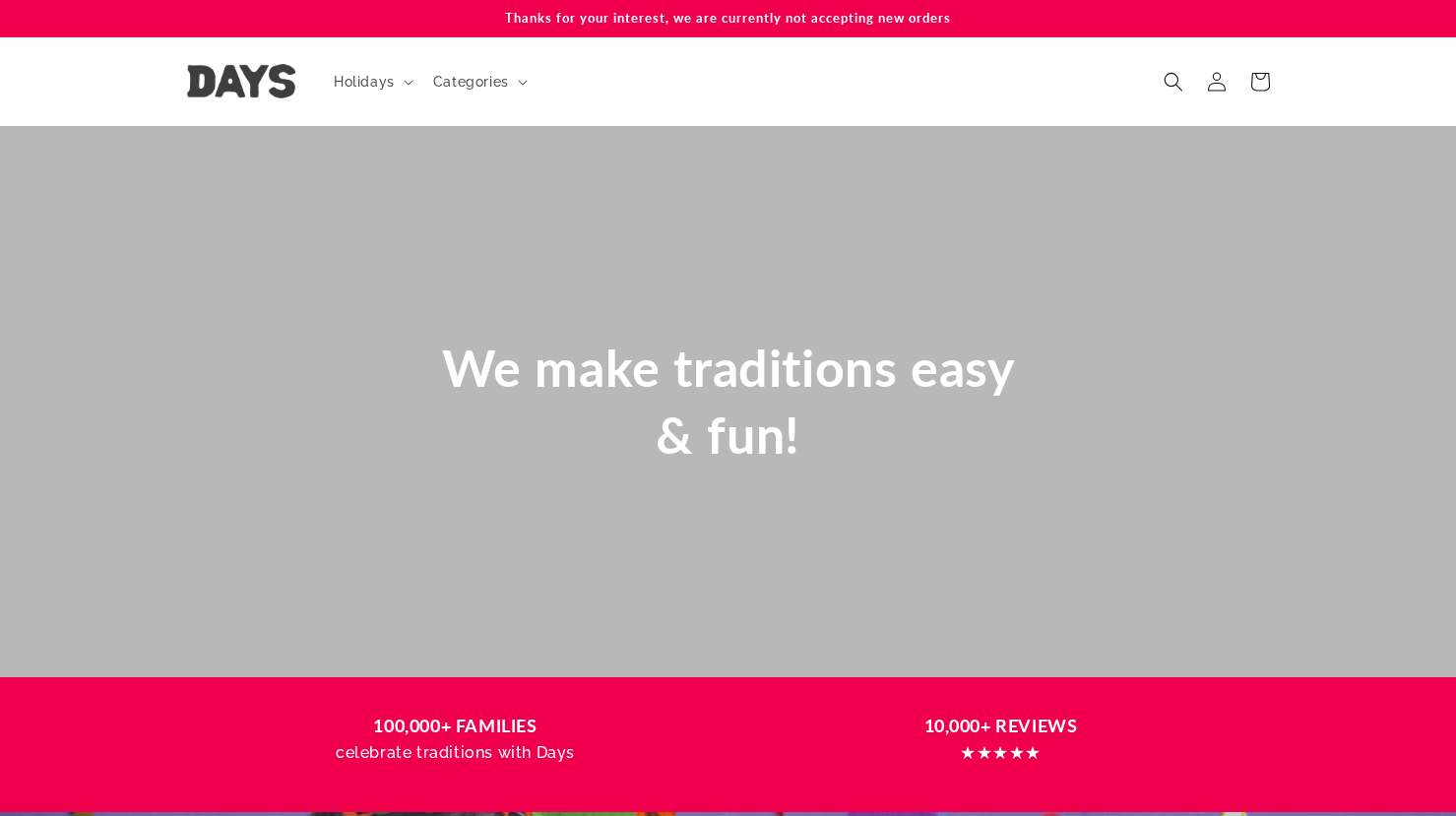 scroll, scrollTop: 0, scrollLeft: 0, axis: both 